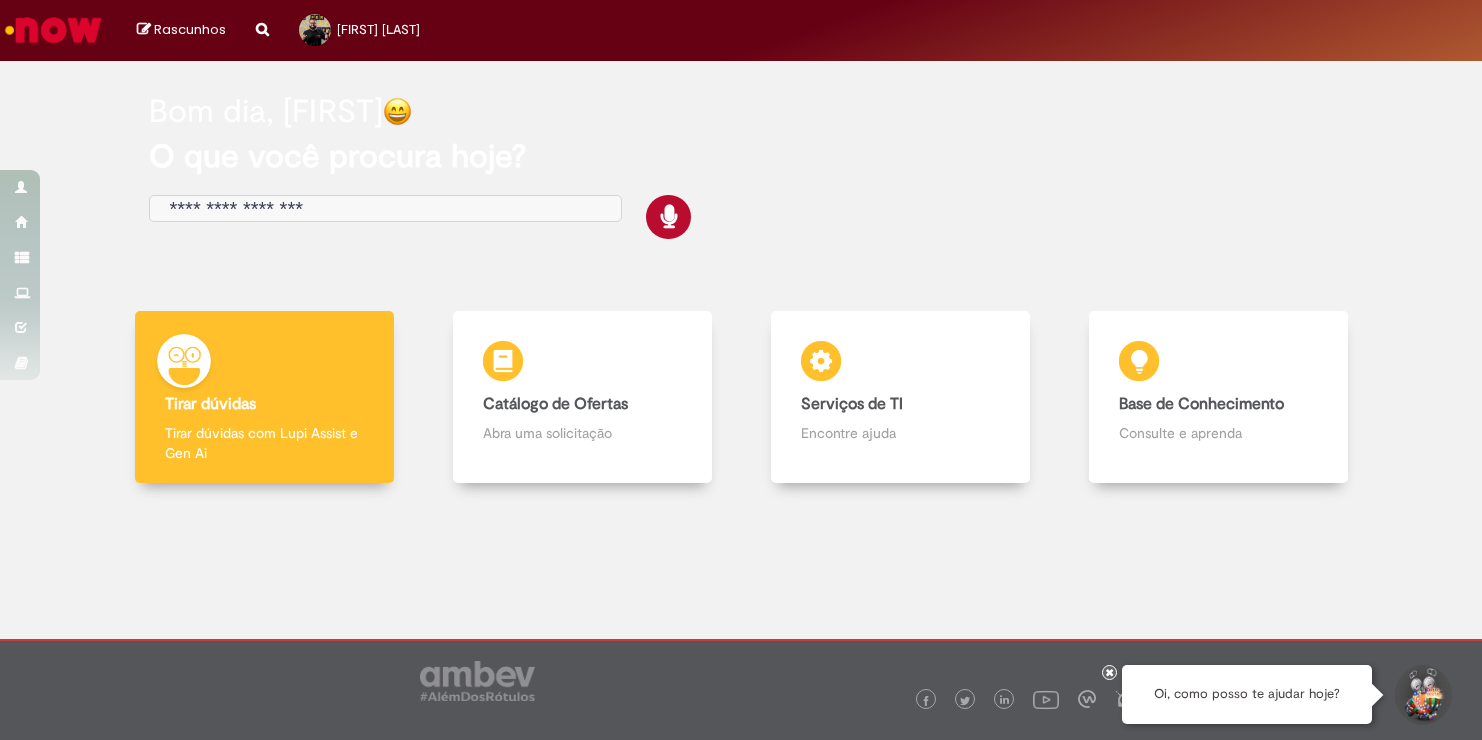 scroll, scrollTop: 0, scrollLeft: 0, axis: both 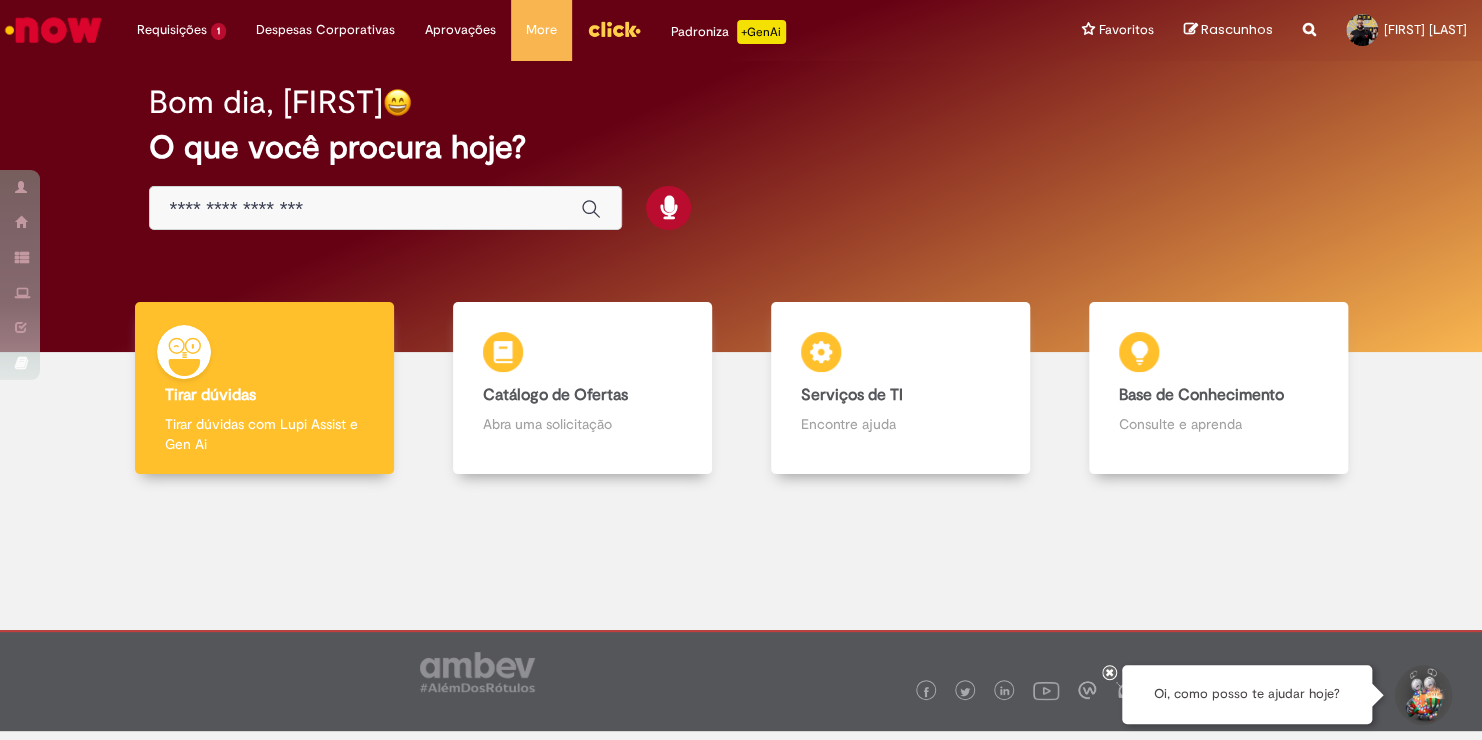click at bounding box center [1110, 672] 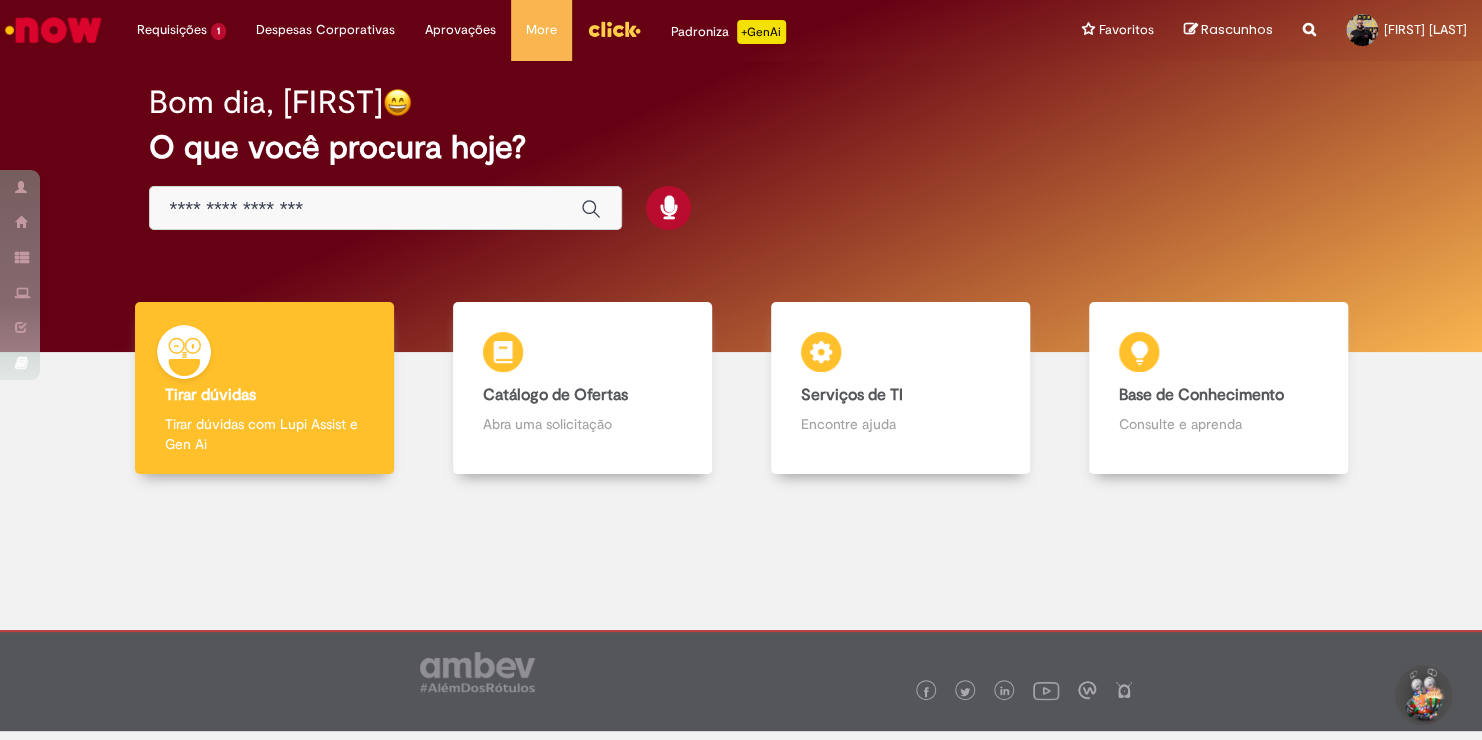 scroll, scrollTop: 0, scrollLeft: 0, axis: both 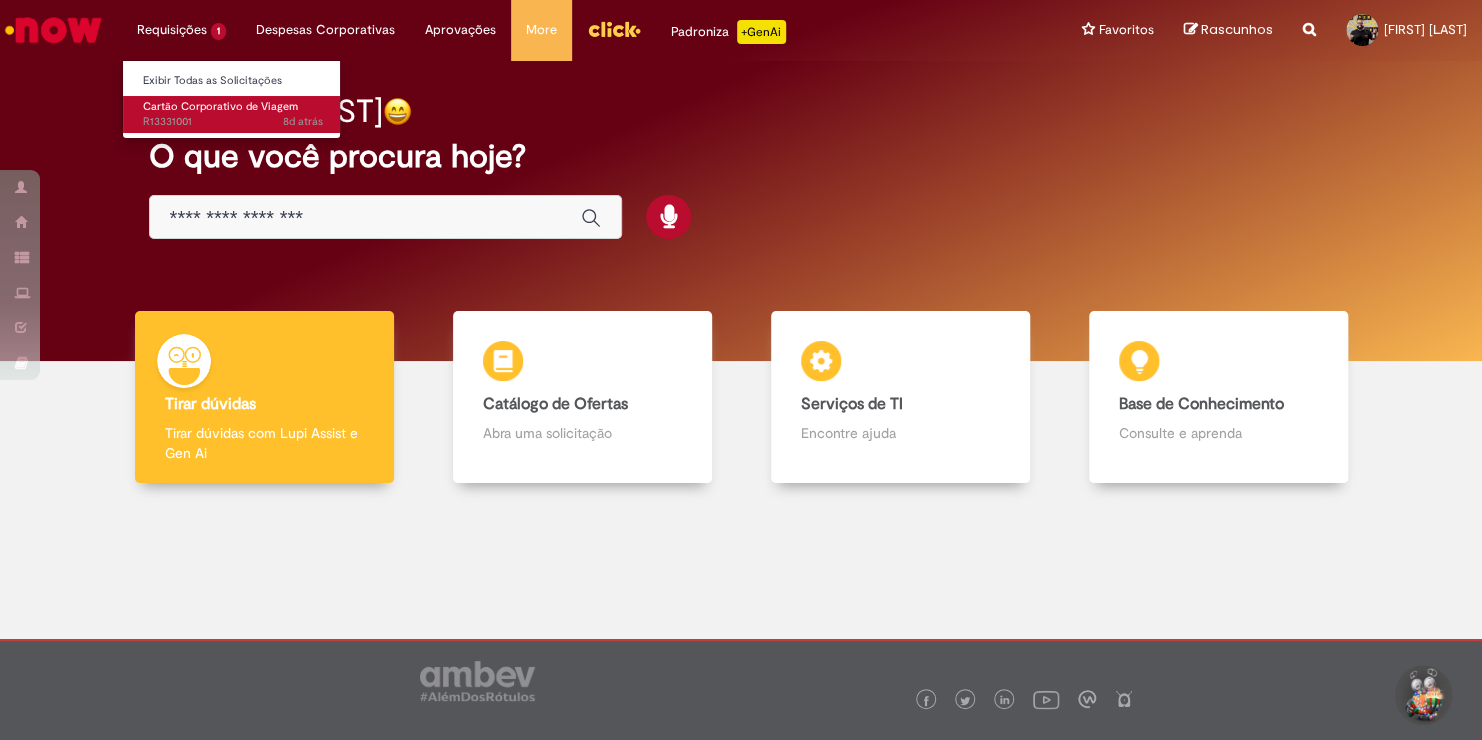 click on "8d atrás 8 dias atrás  R13331001" at bounding box center [233, 122] 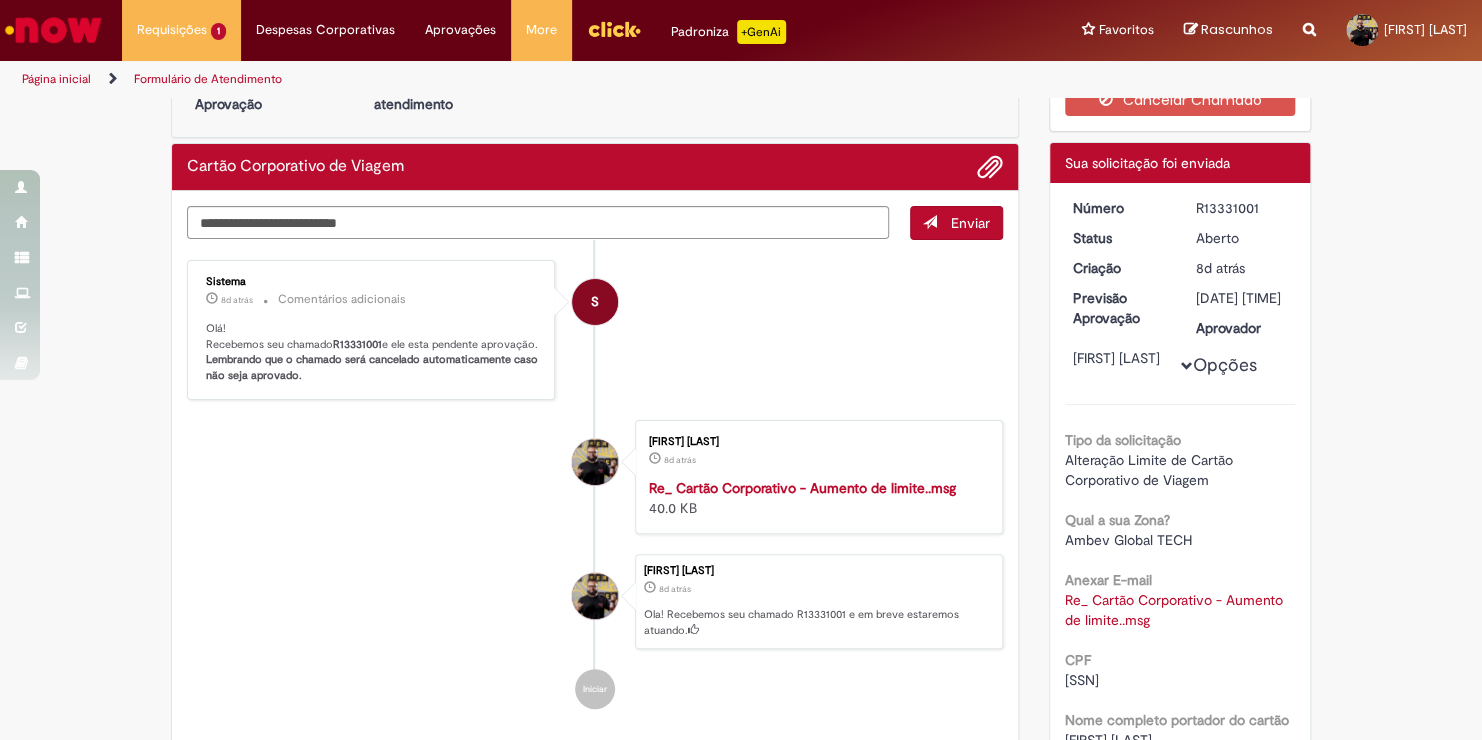 scroll, scrollTop: 0, scrollLeft: 0, axis: both 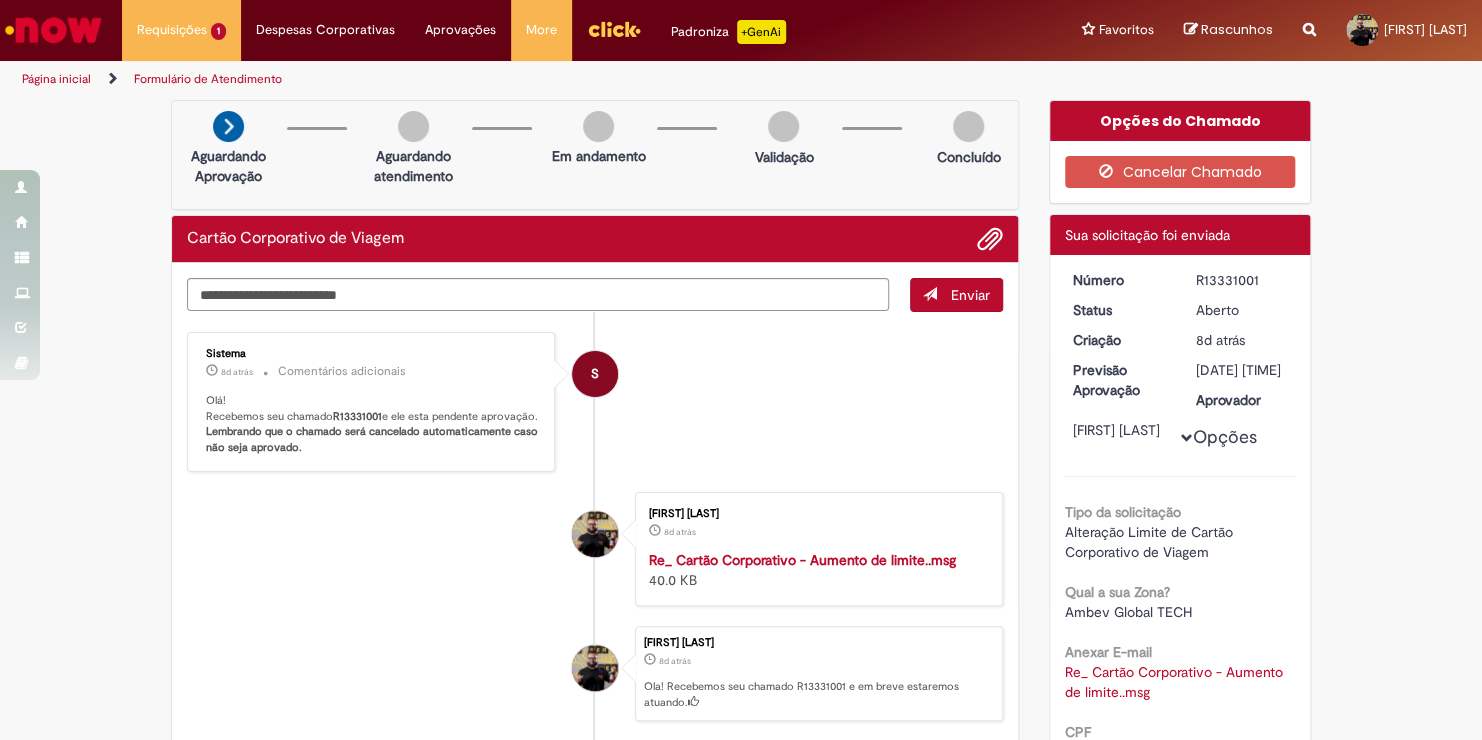 click at bounding box center [53, 30] 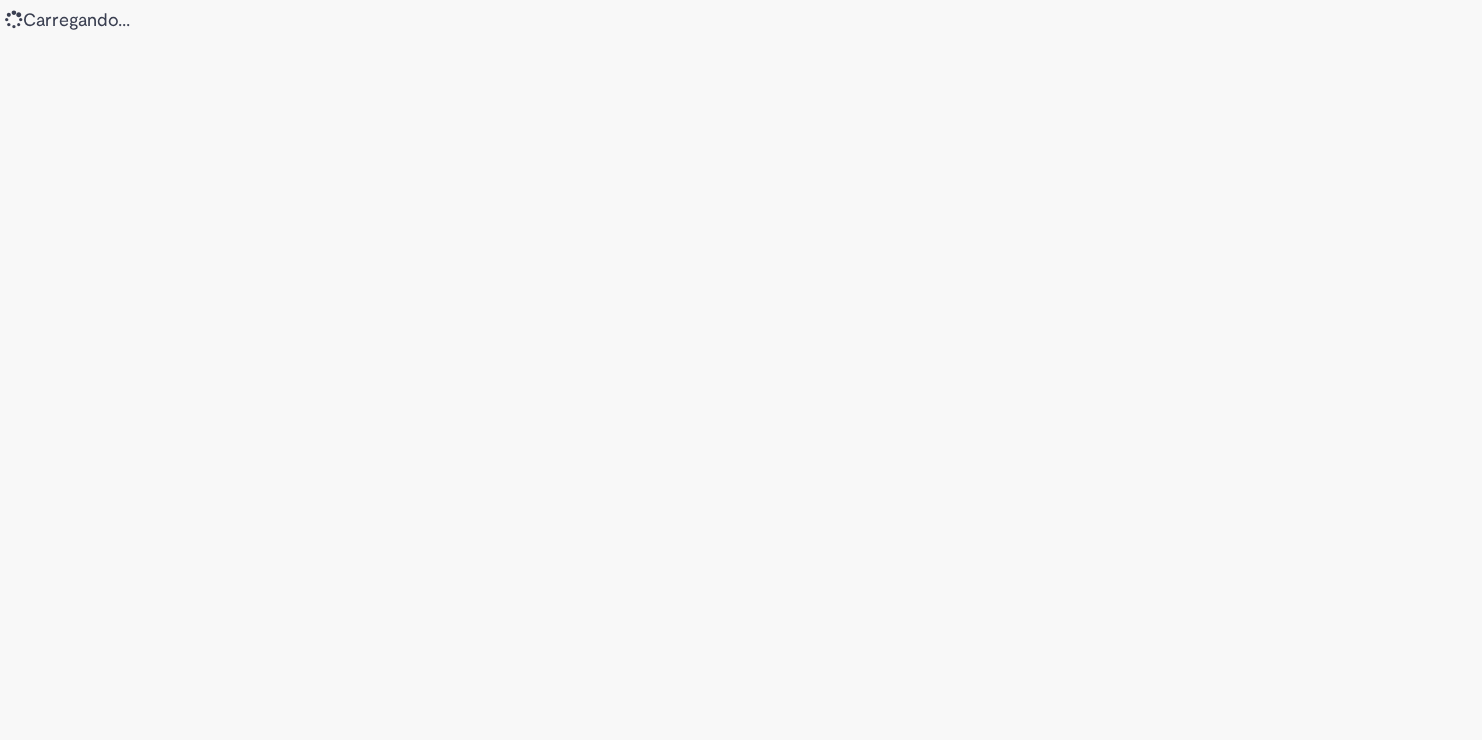scroll, scrollTop: 0, scrollLeft: 0, axis: both 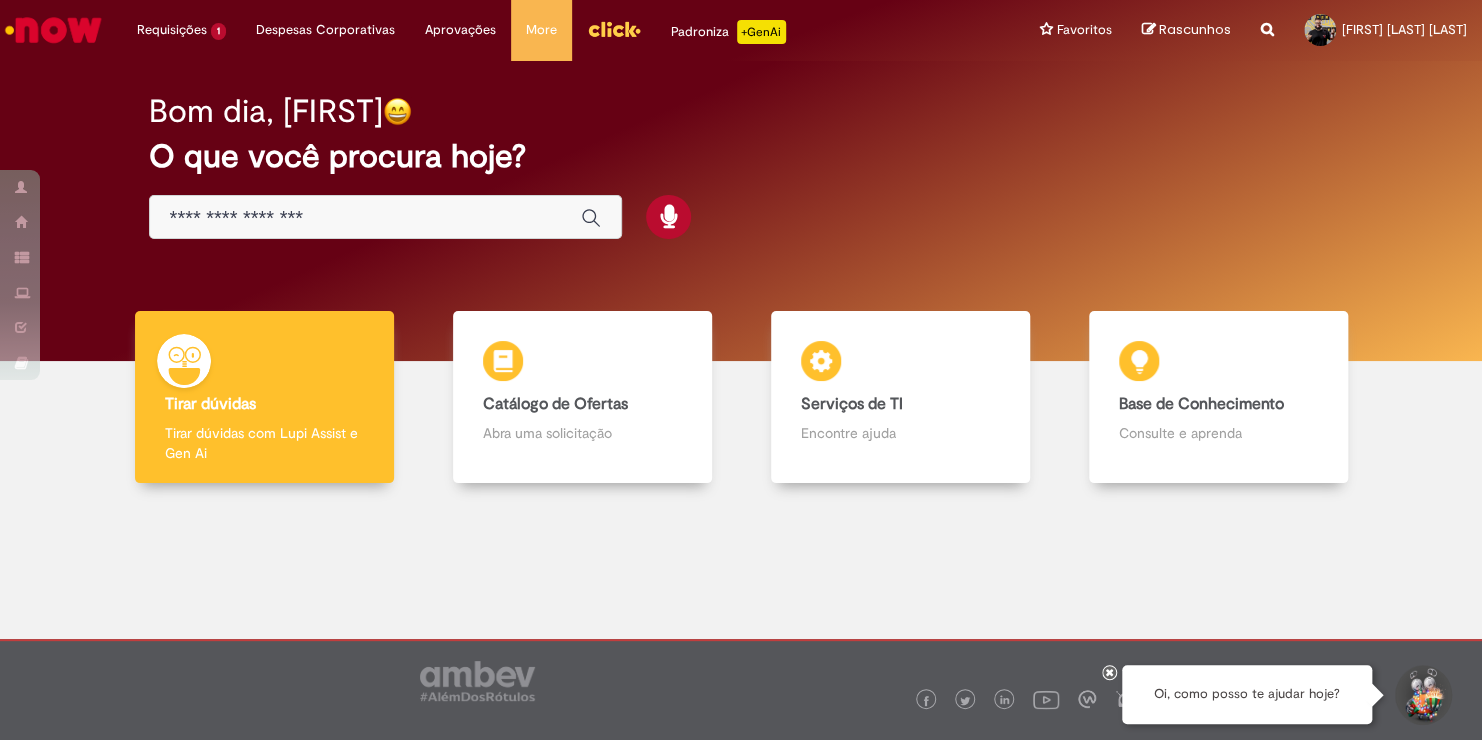 click at bounding box center (845, 676) 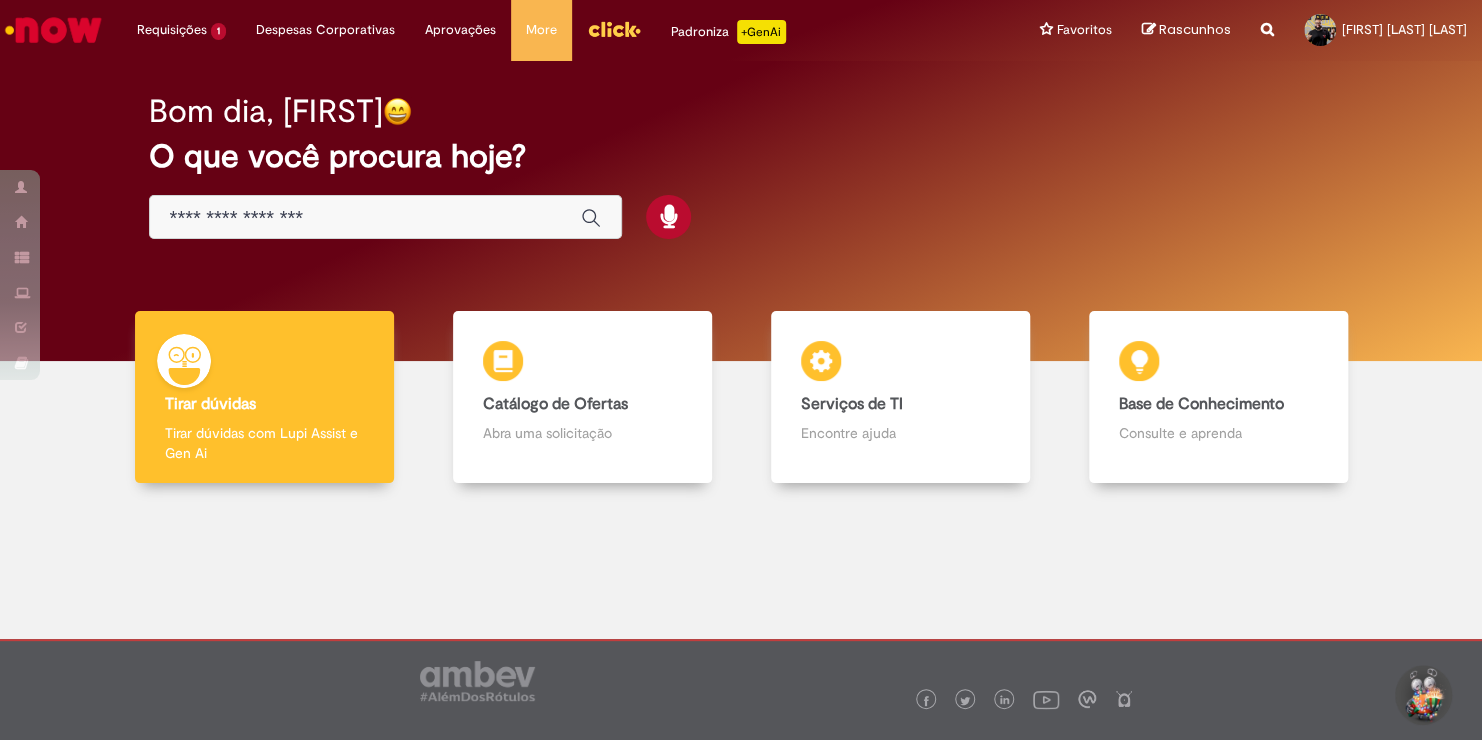 click at bounding box center (741, 624) 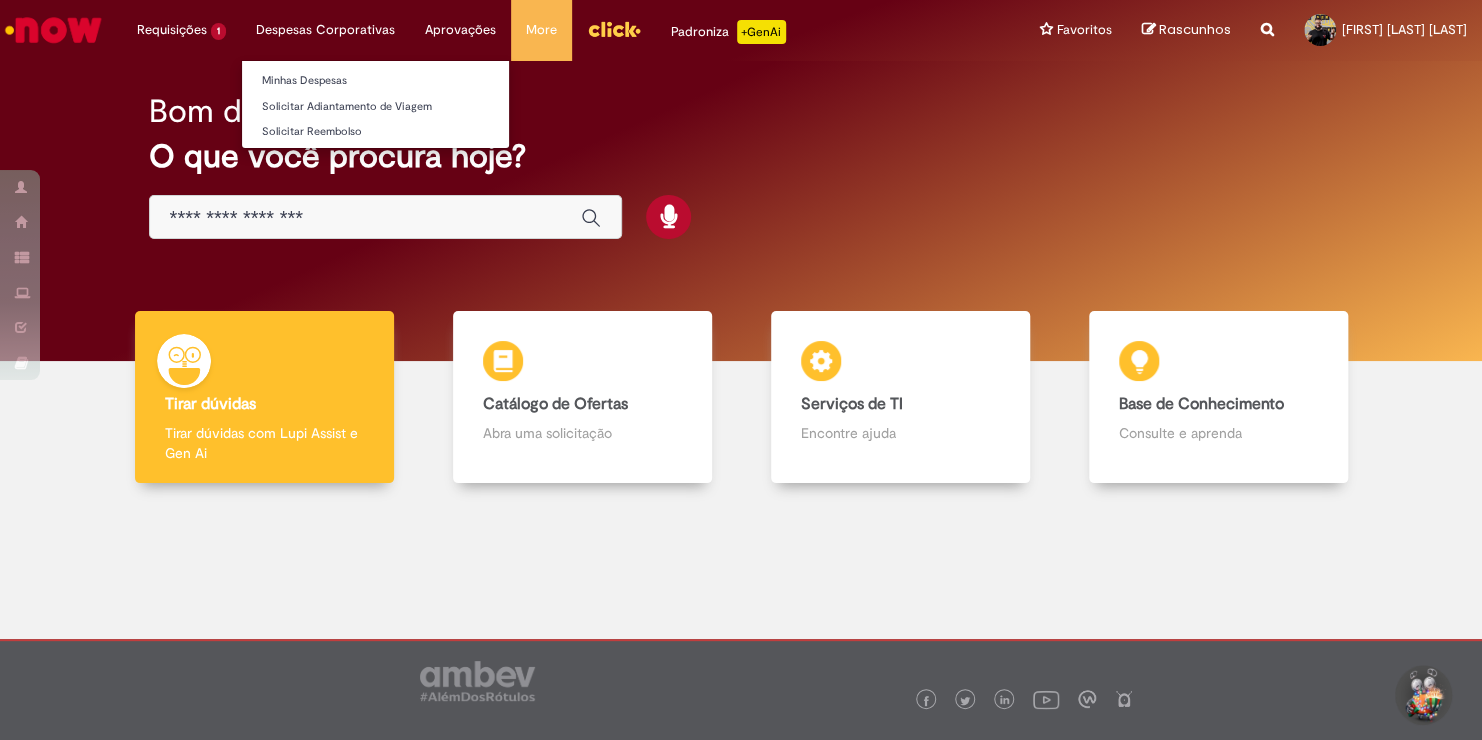 click on "Despesas Corporativas
Minhas Despesas
Solicitar Adiantamento de Viagem
Solicitar Reembolso" at bounding box center (181, 30) 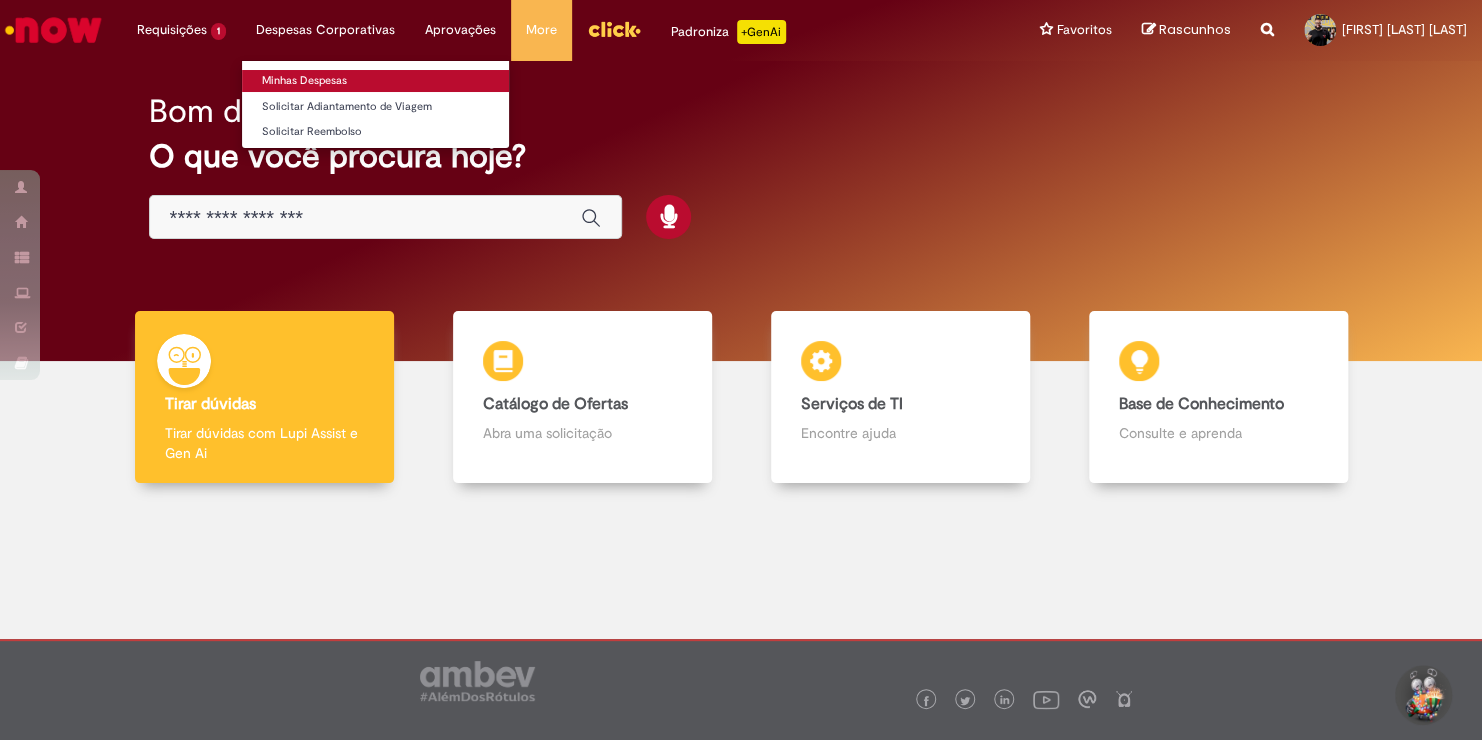 click on "Minhas Despesas" at bounding box center [375, 81] 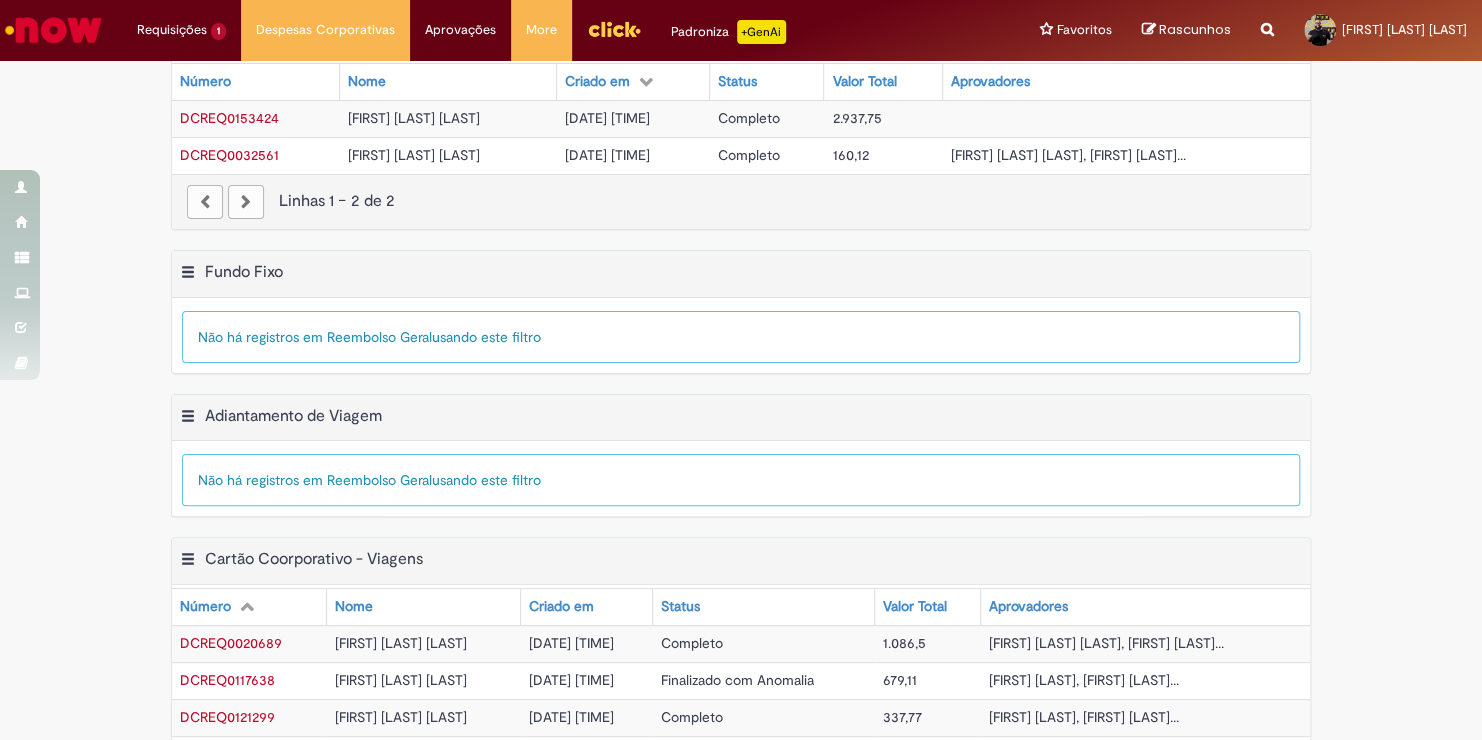 scroll, scrollTop: 0, scrollLeft: 0, axis: both 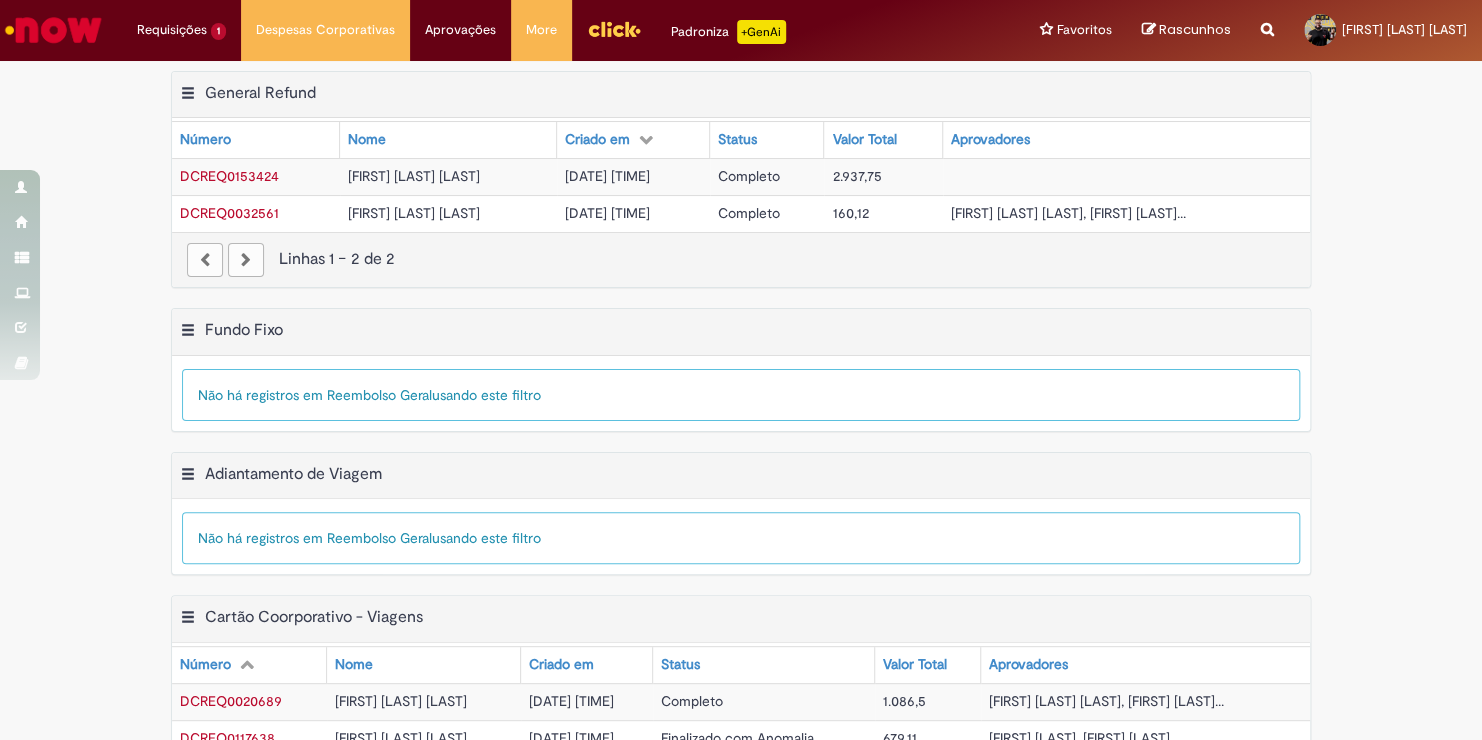 click on "Exportar como PDF   Exportar como Excel   Exportar como CSV
Fundo Fixo Tabela - Página 1
Mostrar filtro       Tudo     >   Funcionário é [FIRST] [LAST]     >   Processo = Fundo Fixo
Não há registros em Reembolso Geral  usando este filtro" at bounding box center [741, 380] 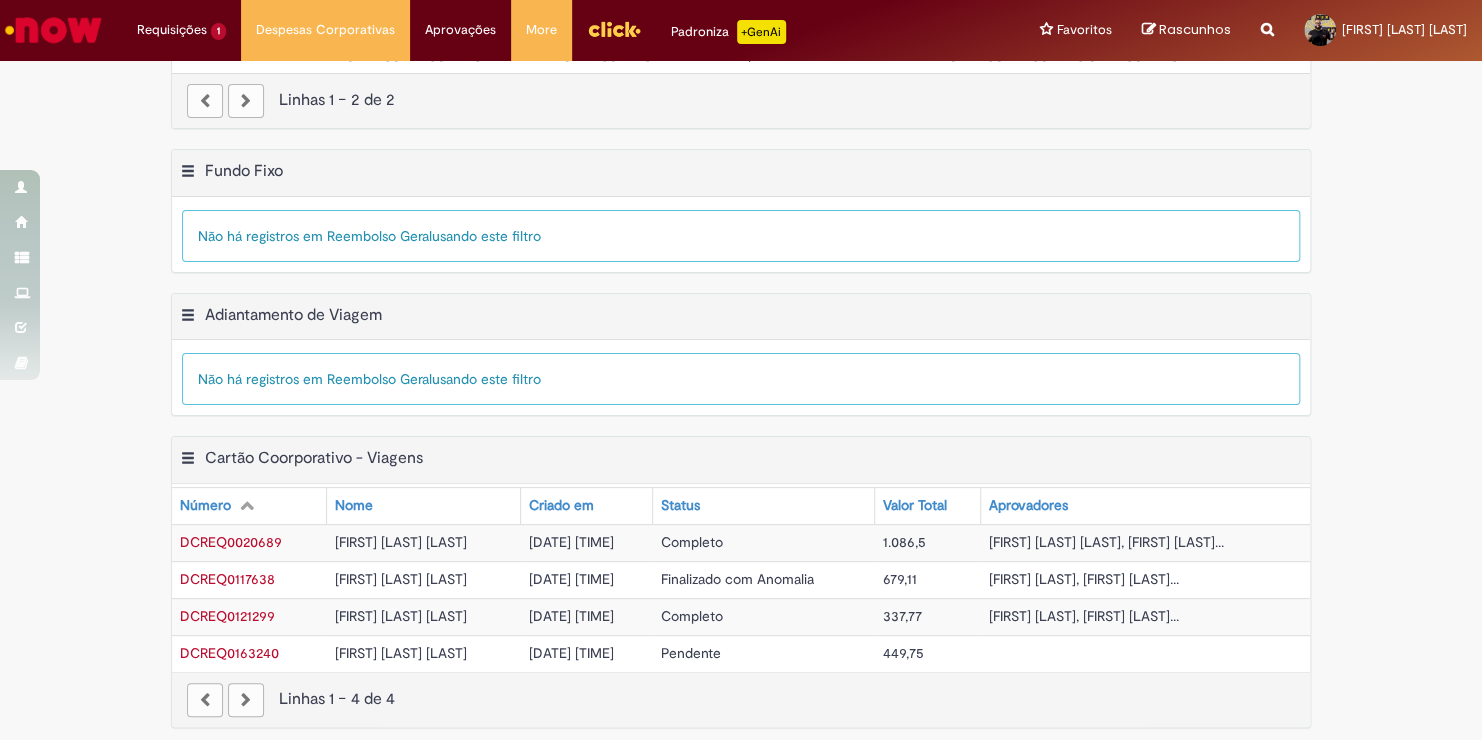 scroll, scrollTop: 0, scrollLeft: 0, axis: both 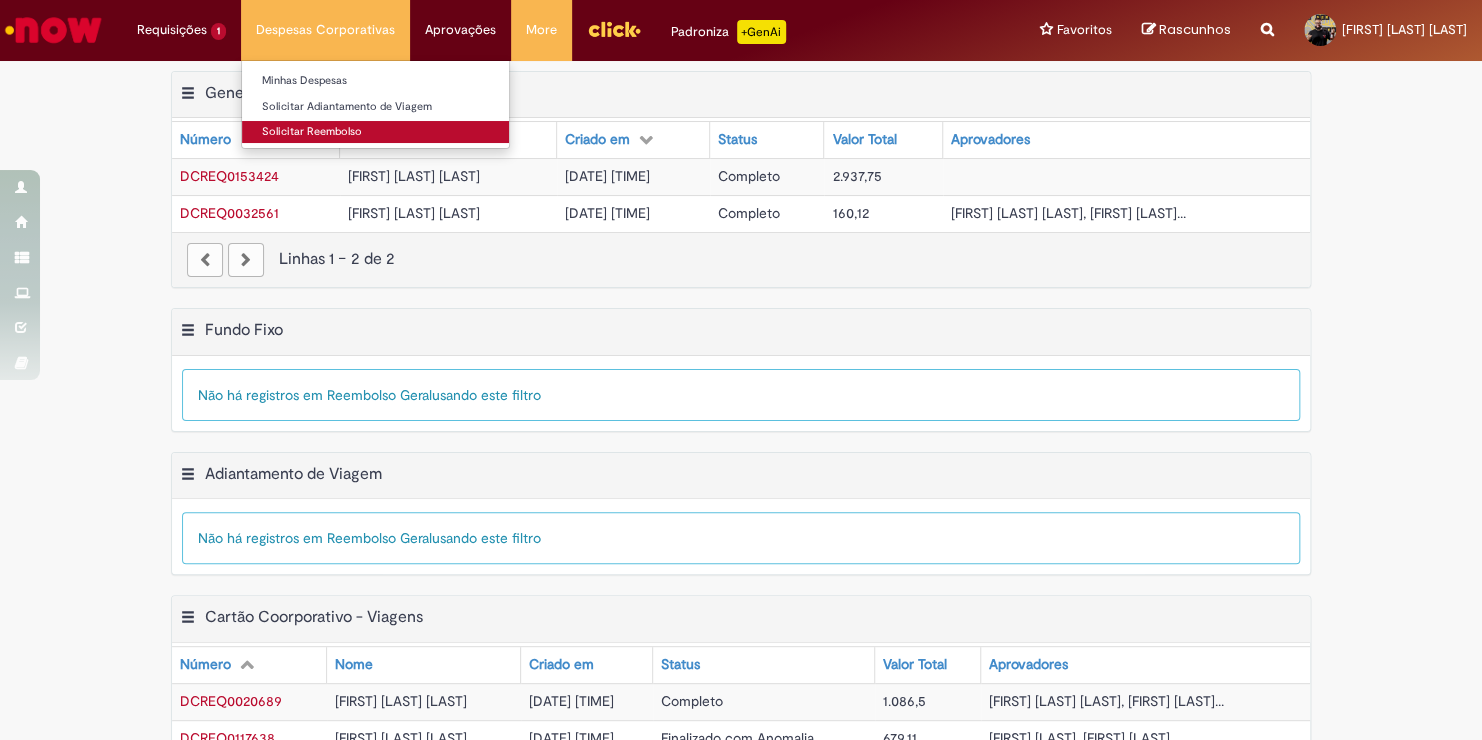 click on "Solicitar Reembolso" at bounding box center (375, 132) 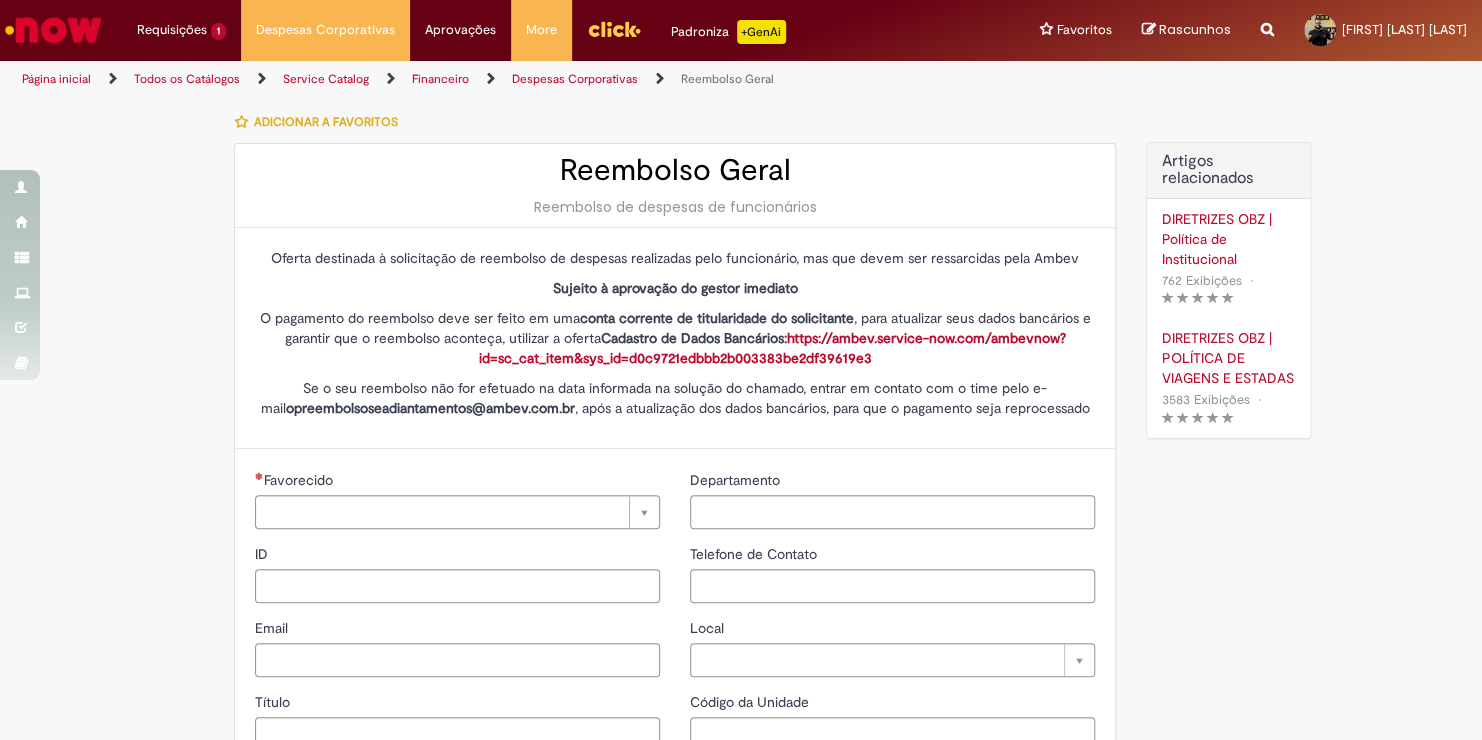 type on "********" 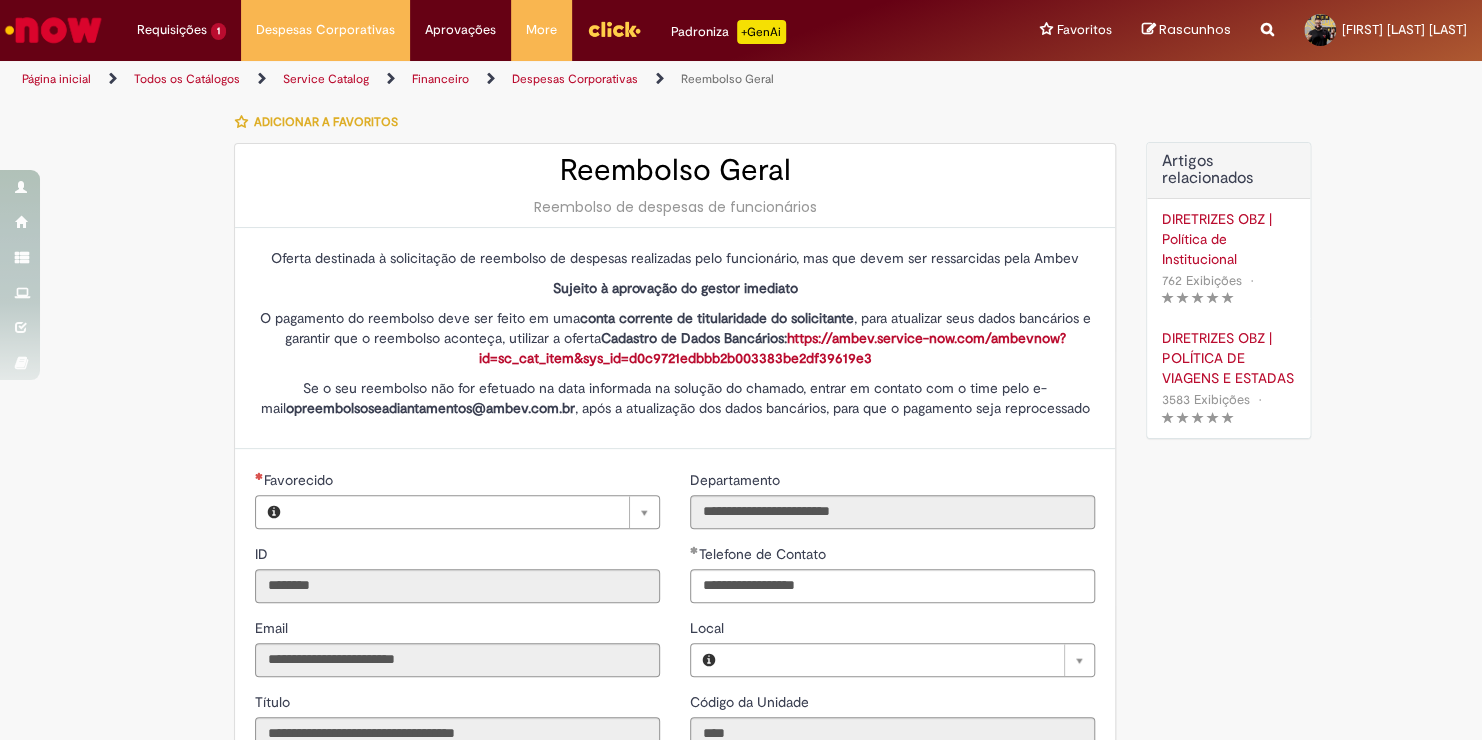 type on "**********" 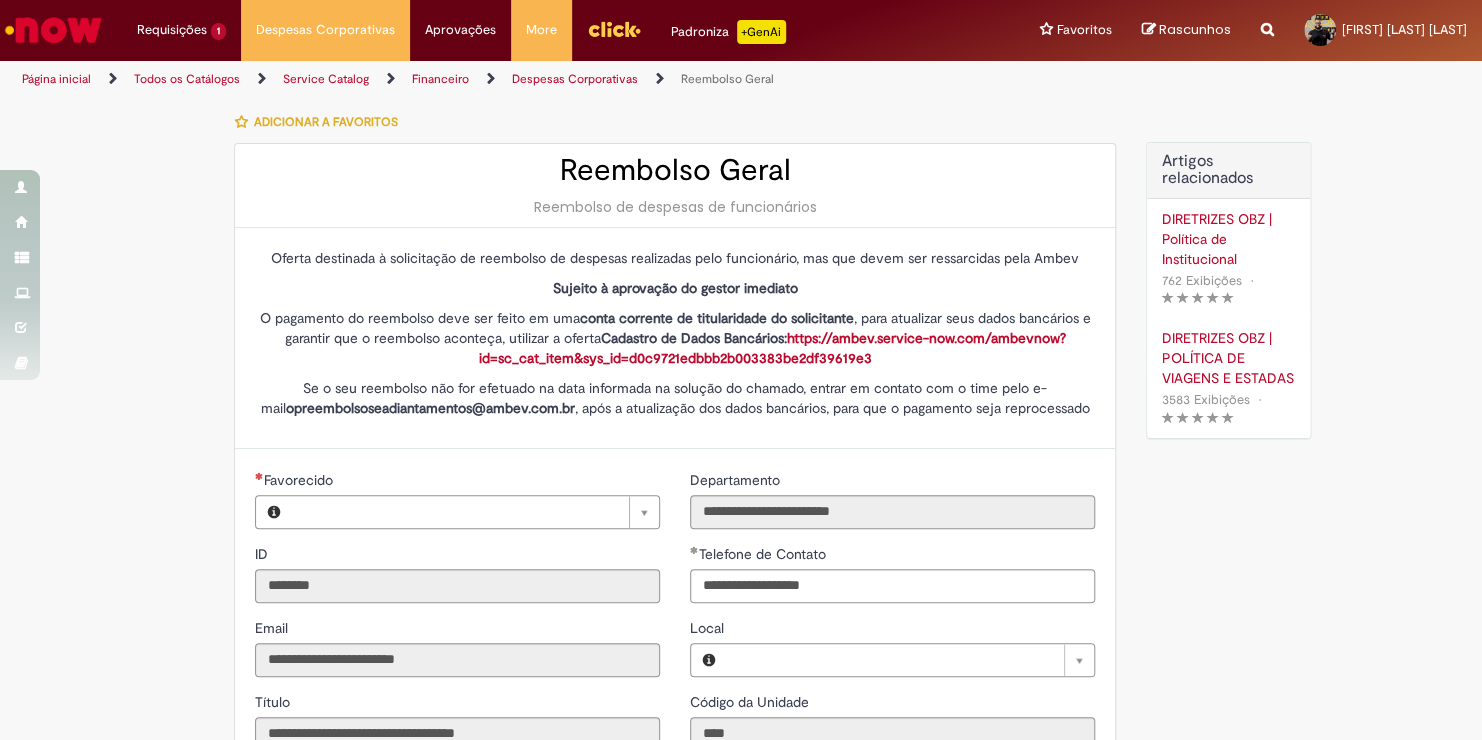 type on "**********" 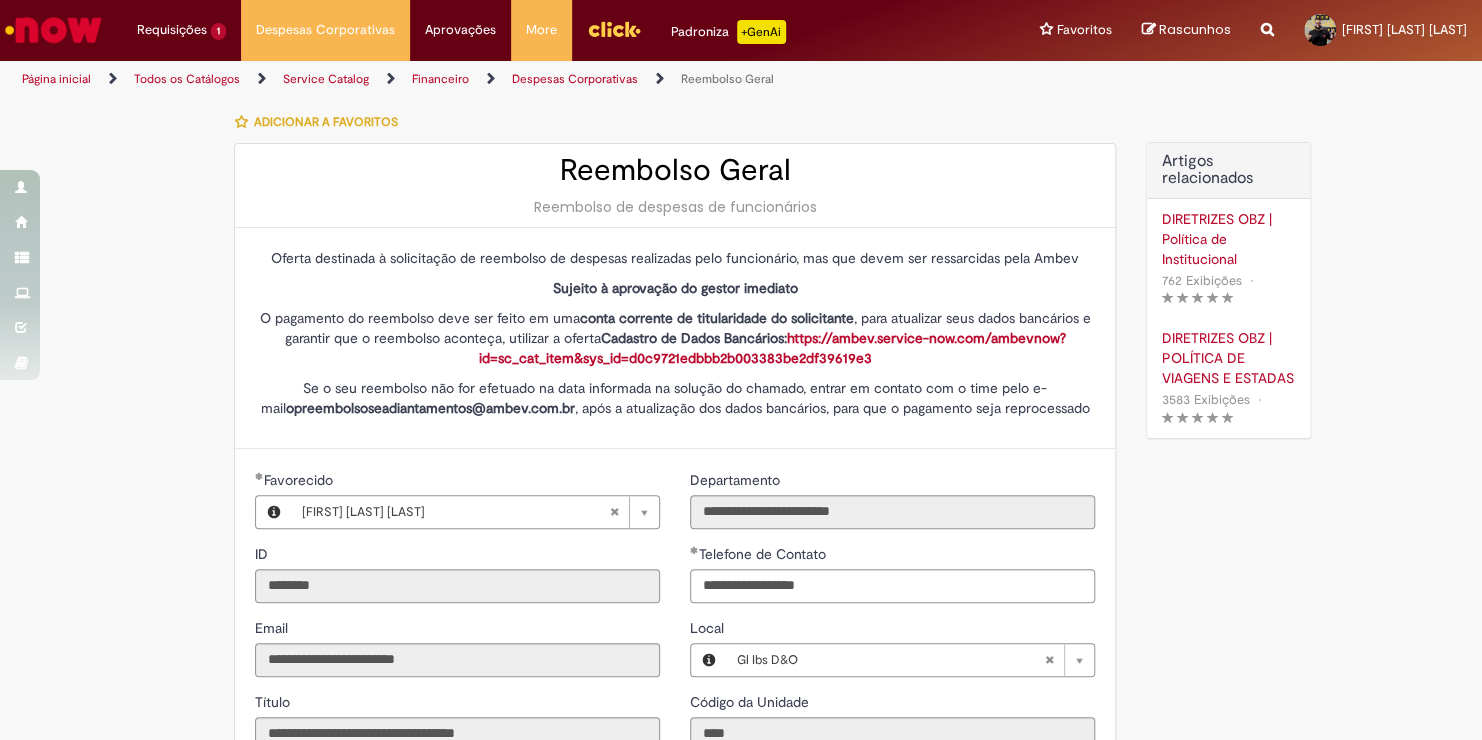 type on "**********" 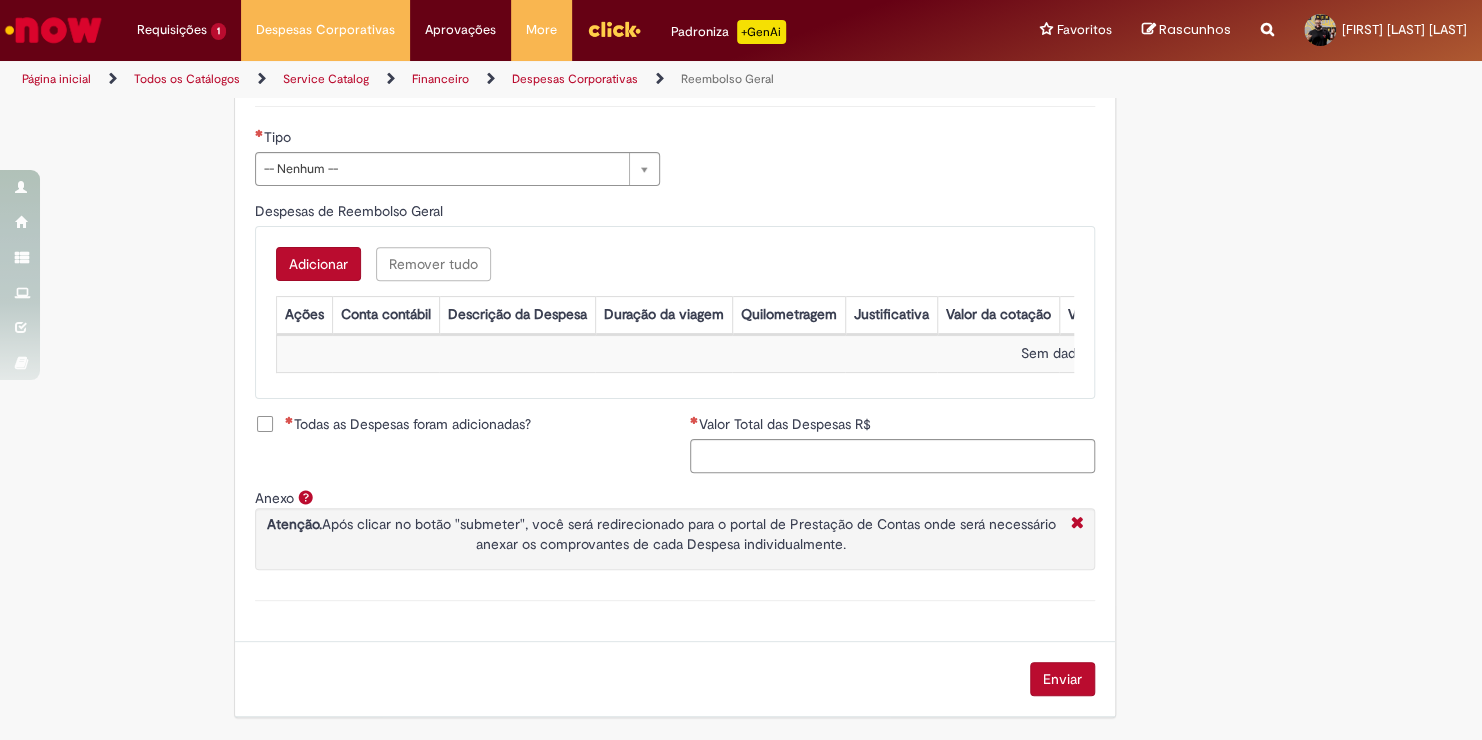 scroll, scrollTop: 751, scrollLeft: 0, axis: vertical 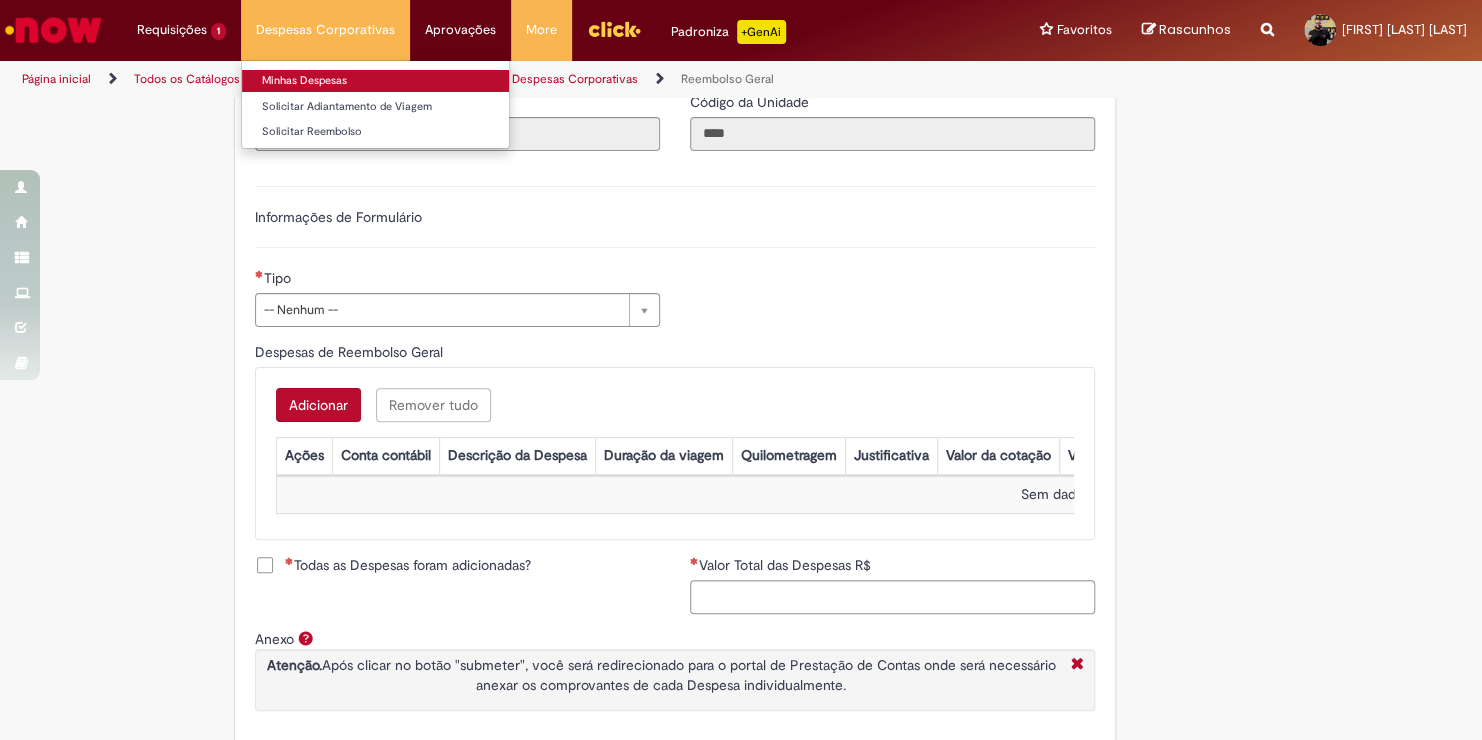 click on "Minhas Despesas" at bounding box center (375, 81) 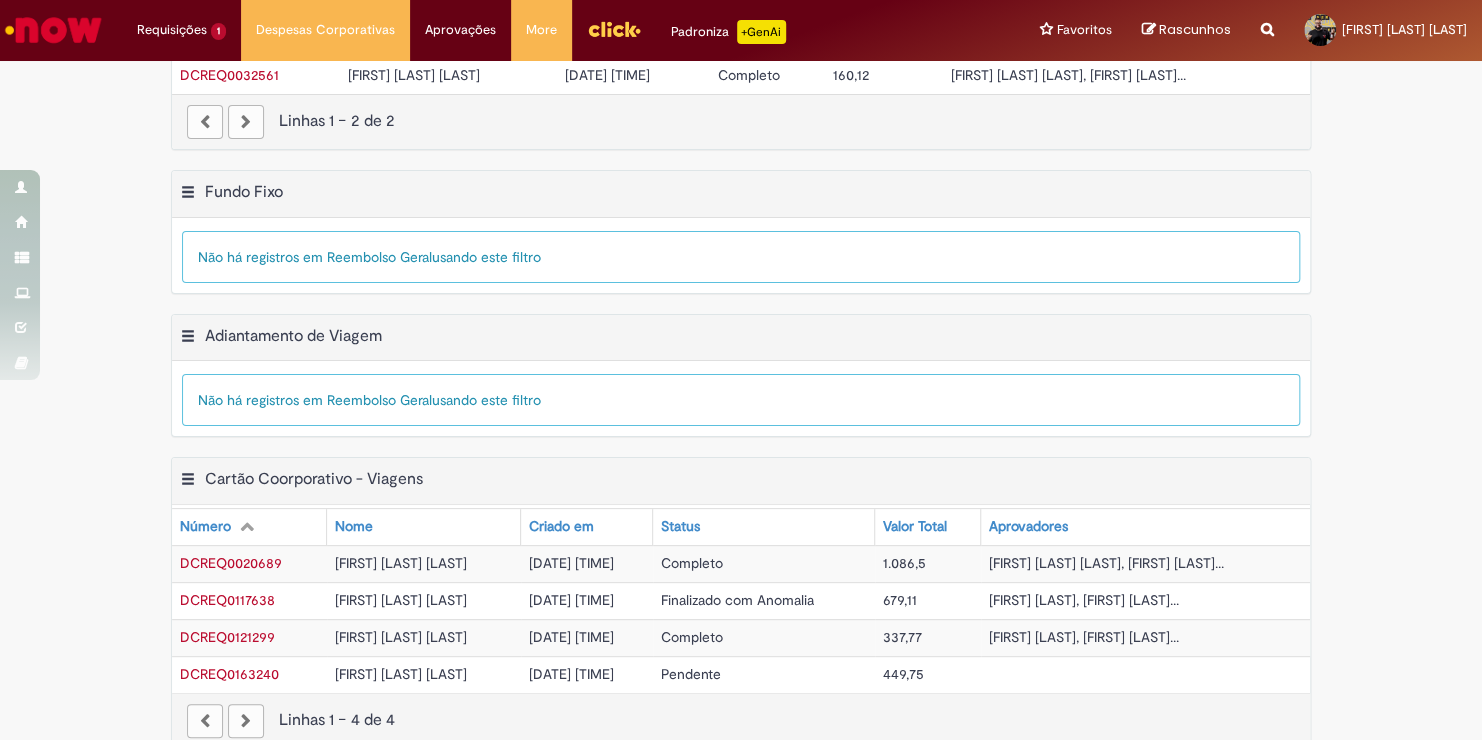 scroll, scrollTop: 159, scrollLeft: 0, axis: vertical 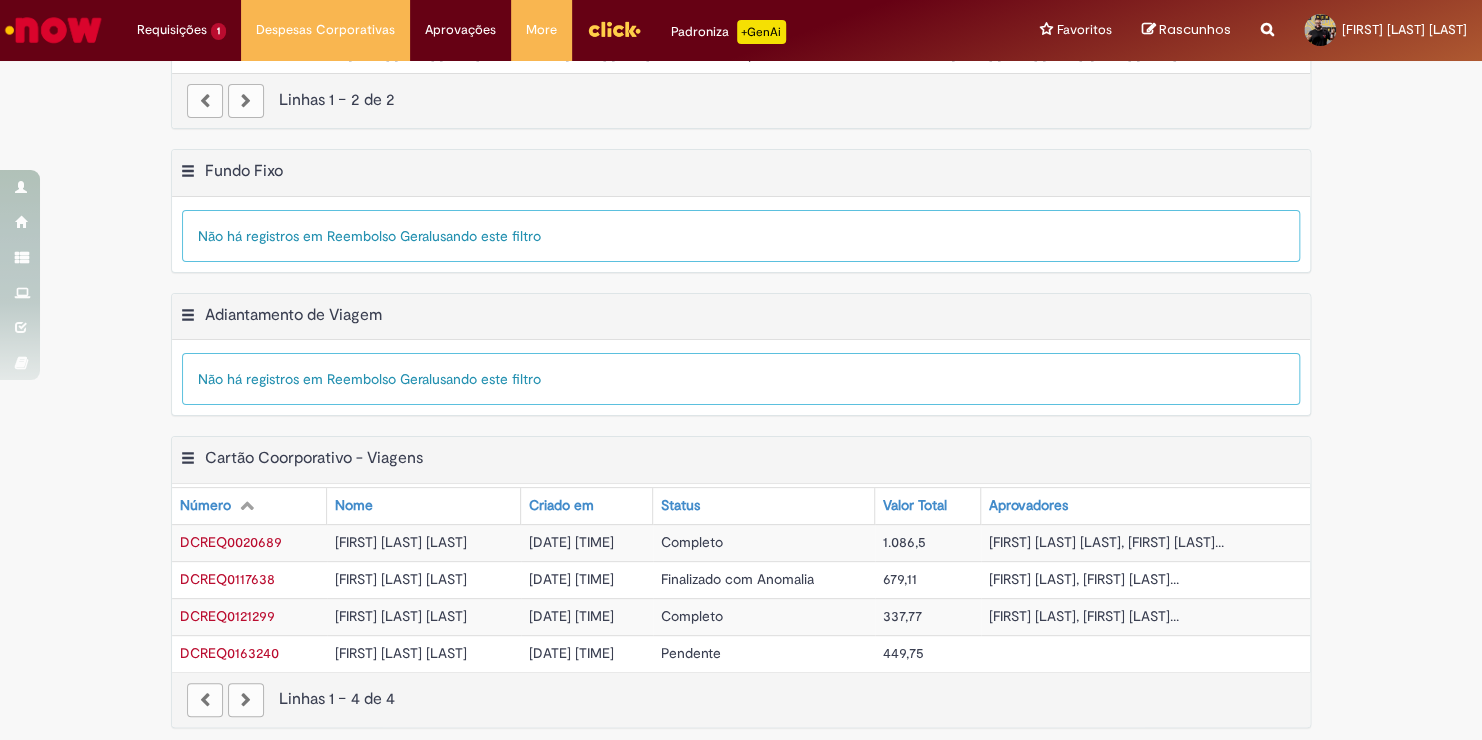 click on "[DATE] [TIME]" at bounding box center [571, 653] 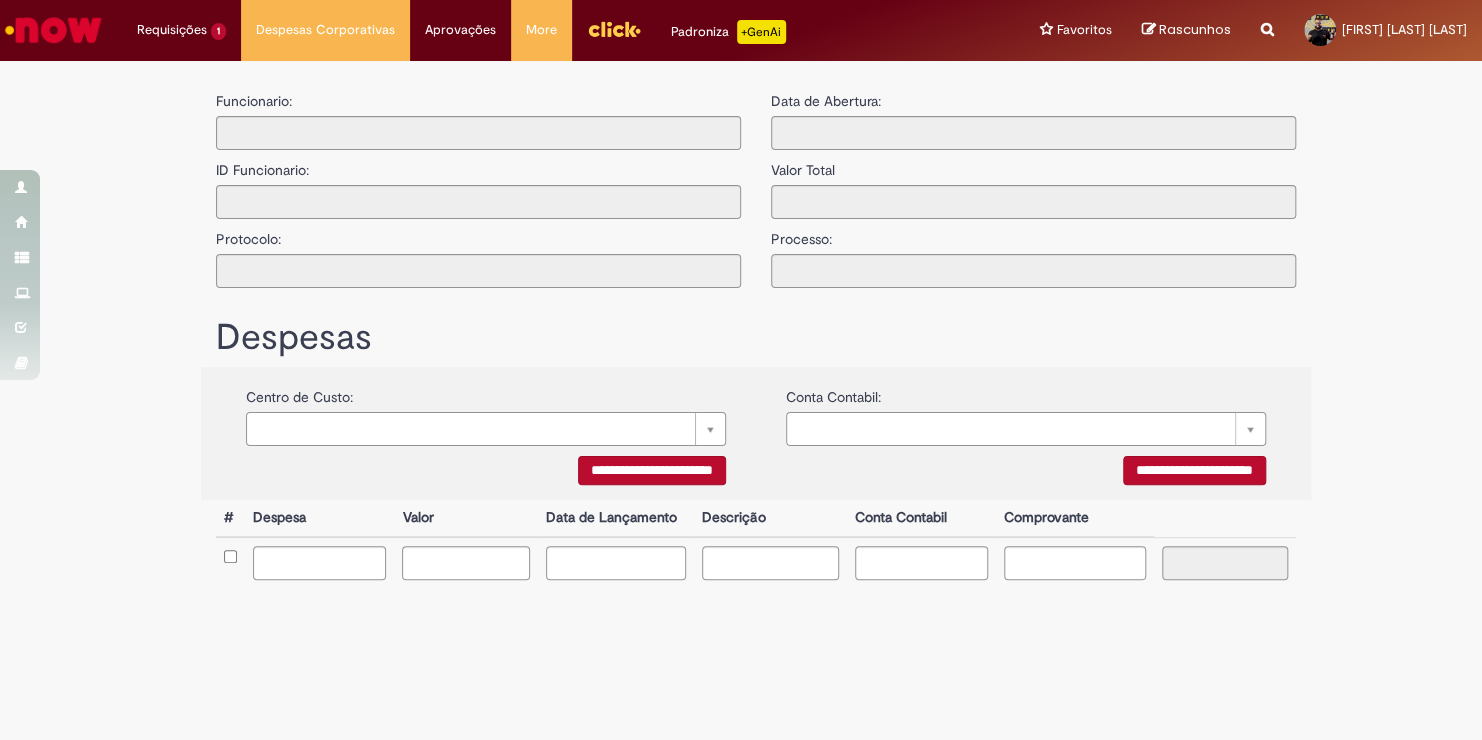 scroll, scrollTop: 0, scrollLeft: 0, axis: both 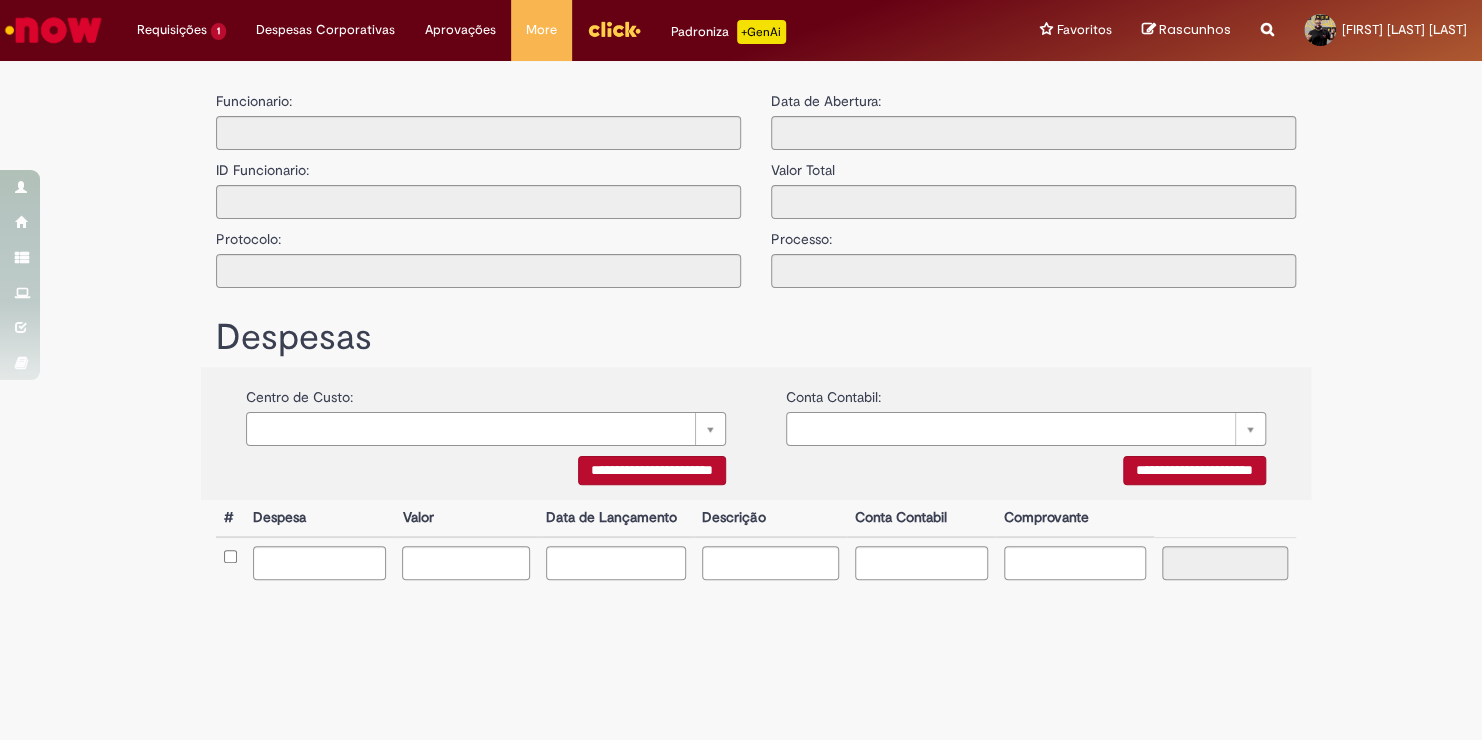 type on "**********" 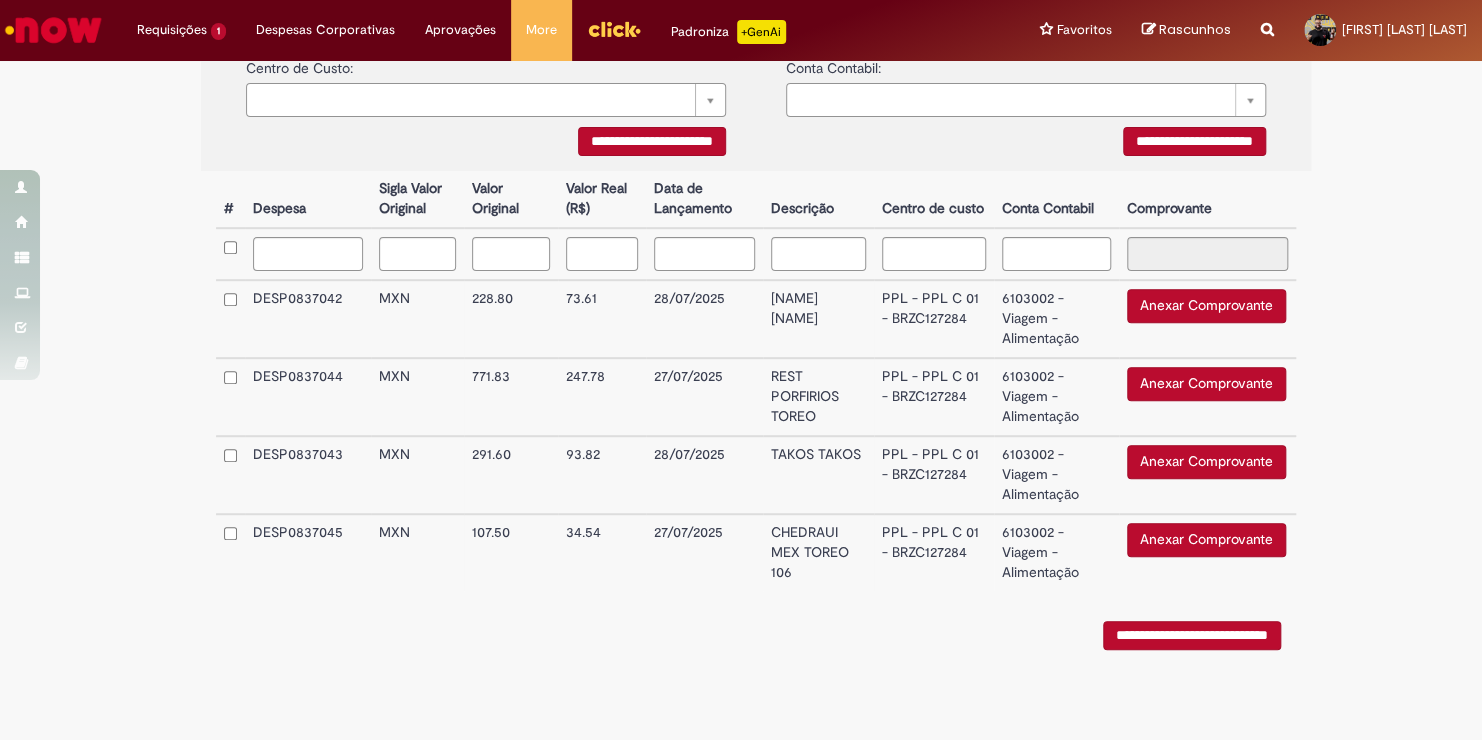 scroll, scrollTop: 360, scrollLeft: 0, axis: vertical 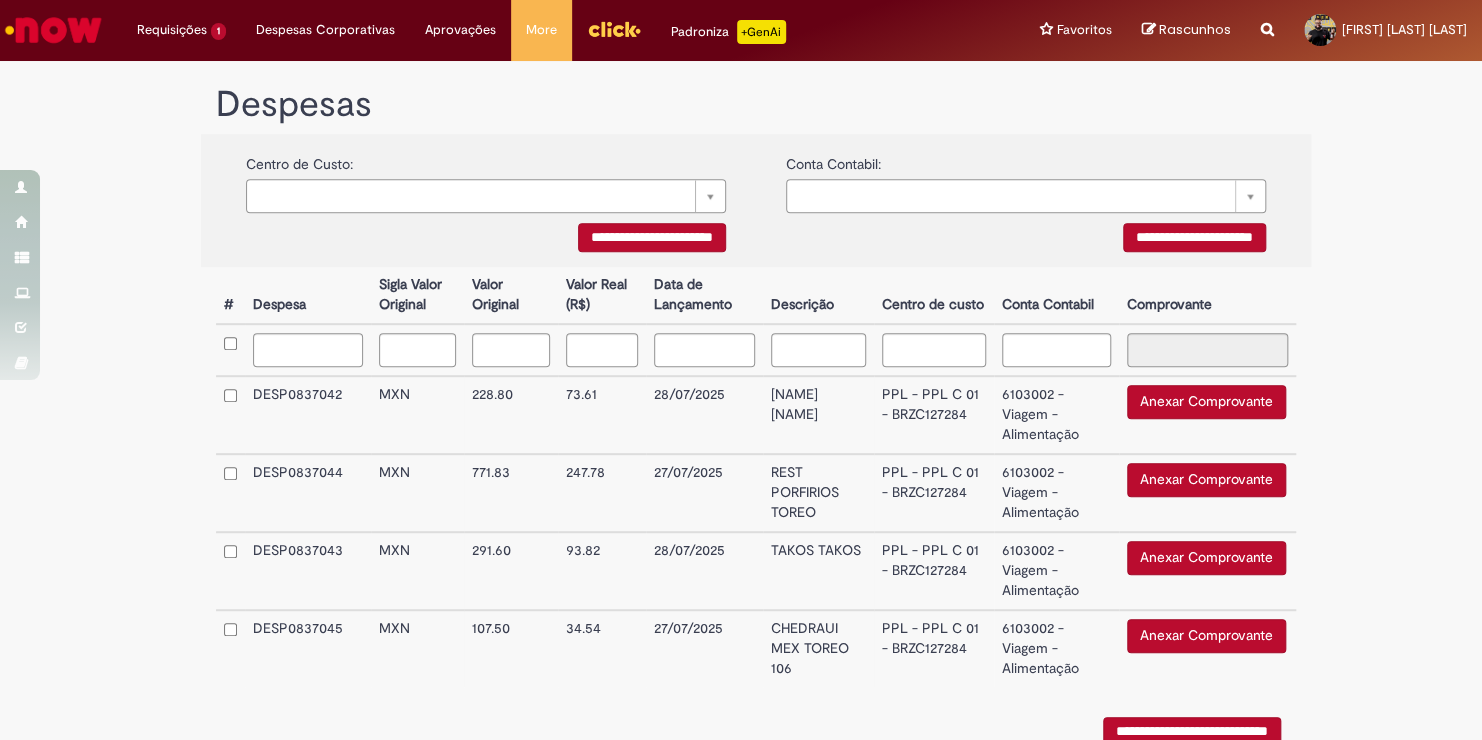 click on "**********" at bounding box center (741, 273) 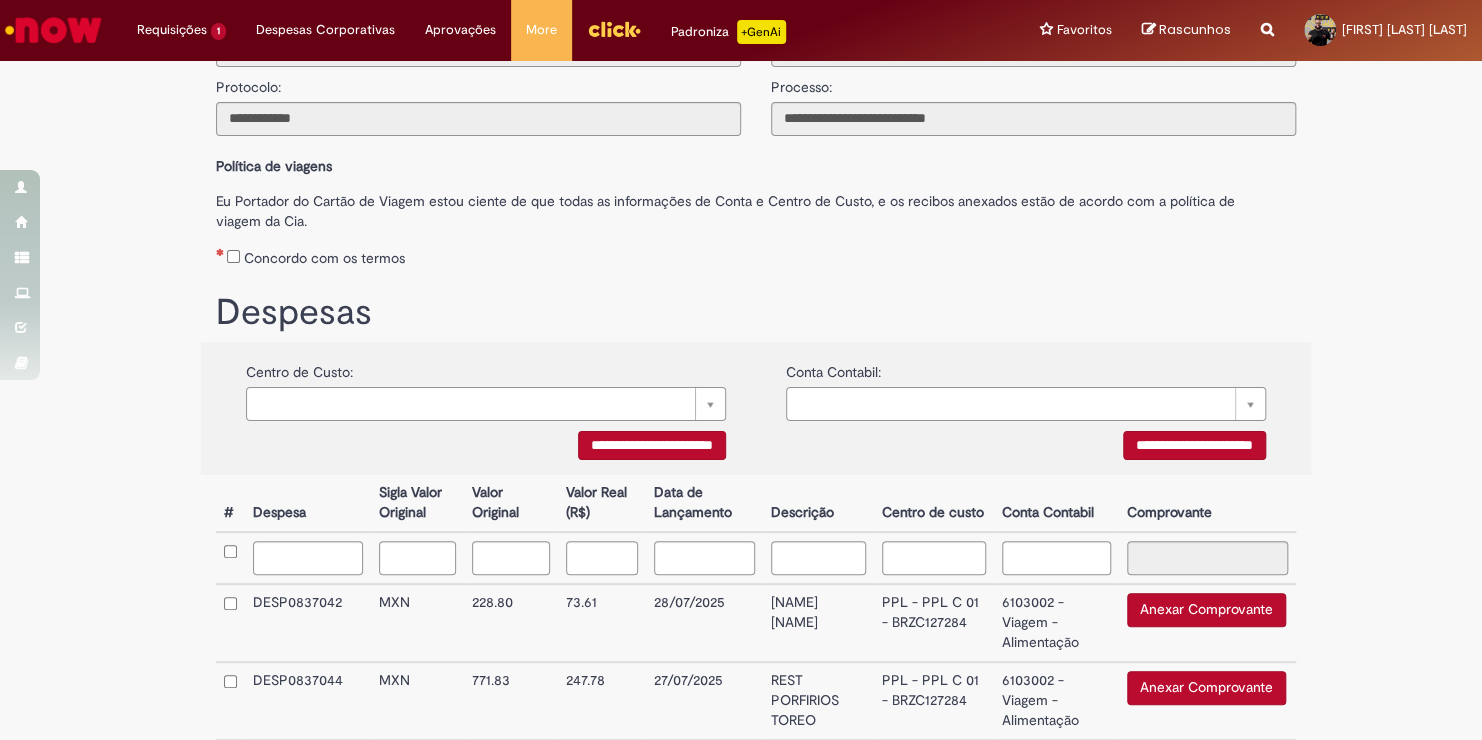 scroll, scrollTop: 0, scrollLeft: 0, axis: both 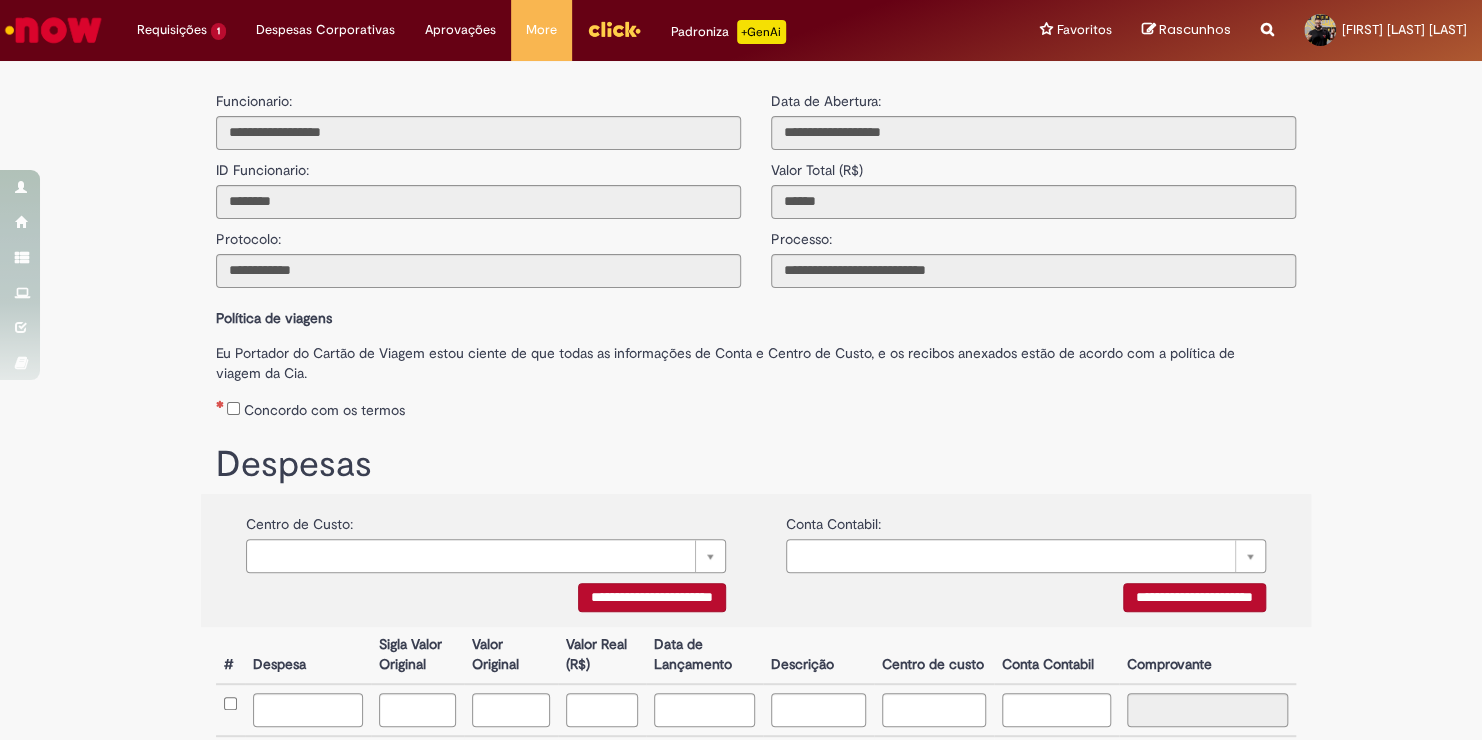 click on "**********" at bounding box center (756, 633) 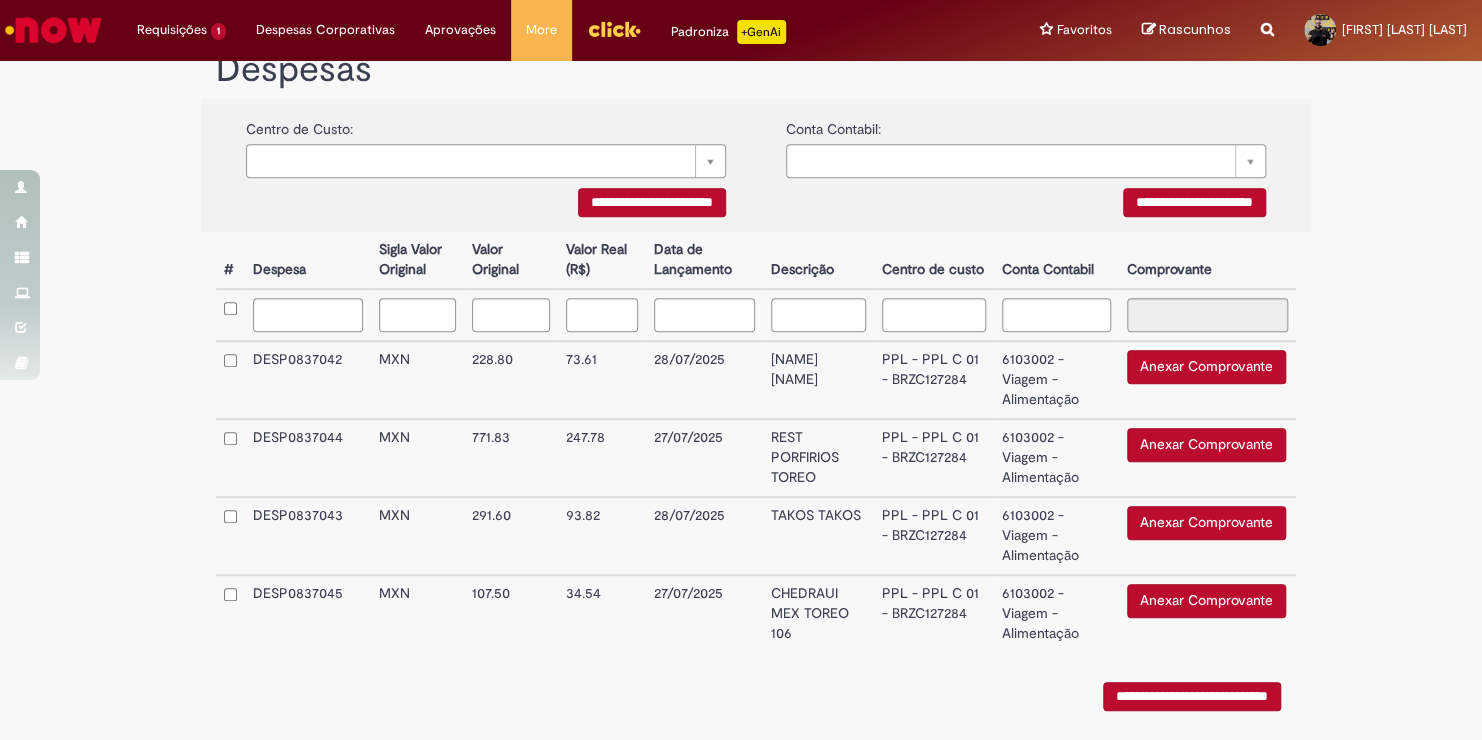 scroll, scrollTop: 400, scrollLeft: 0, axis: vertical 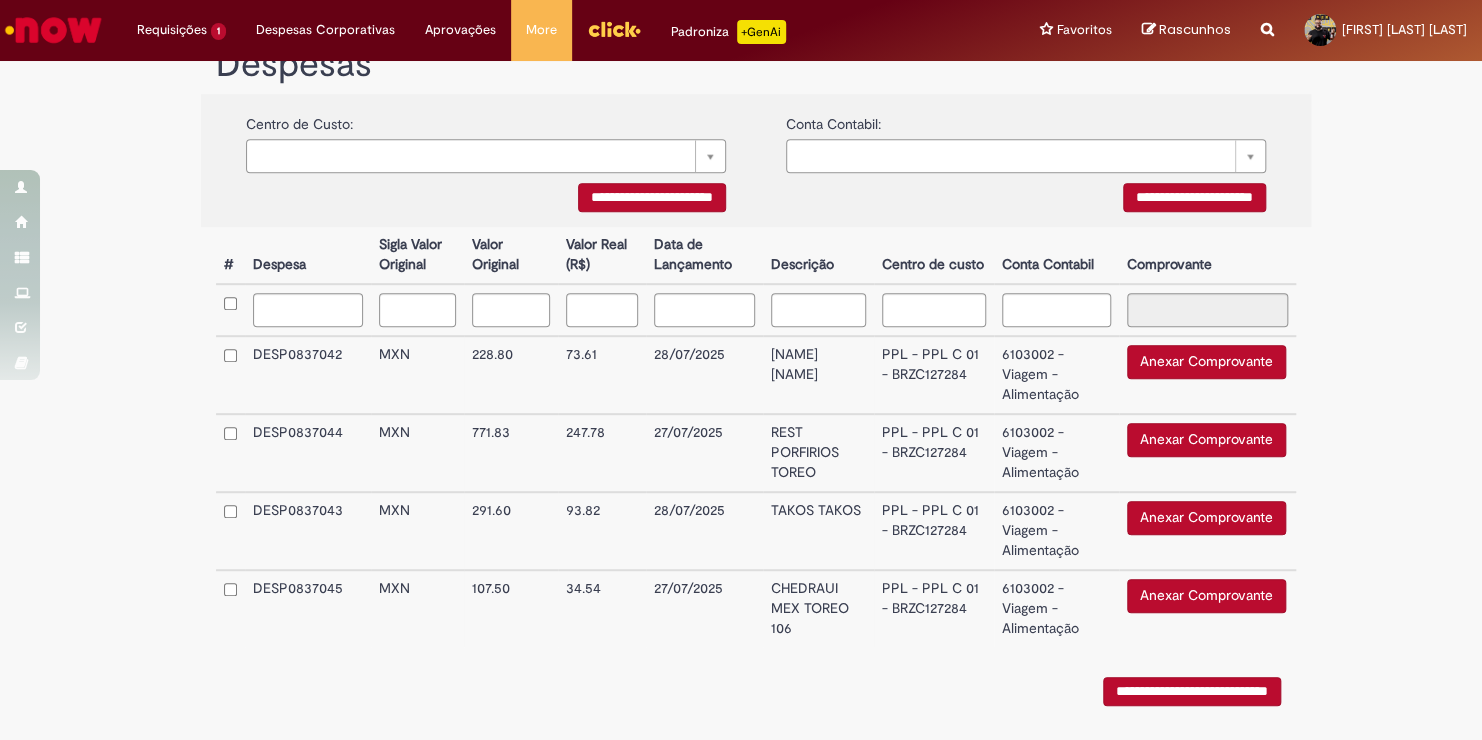 click on "**********" at bounding box center (741, 233) 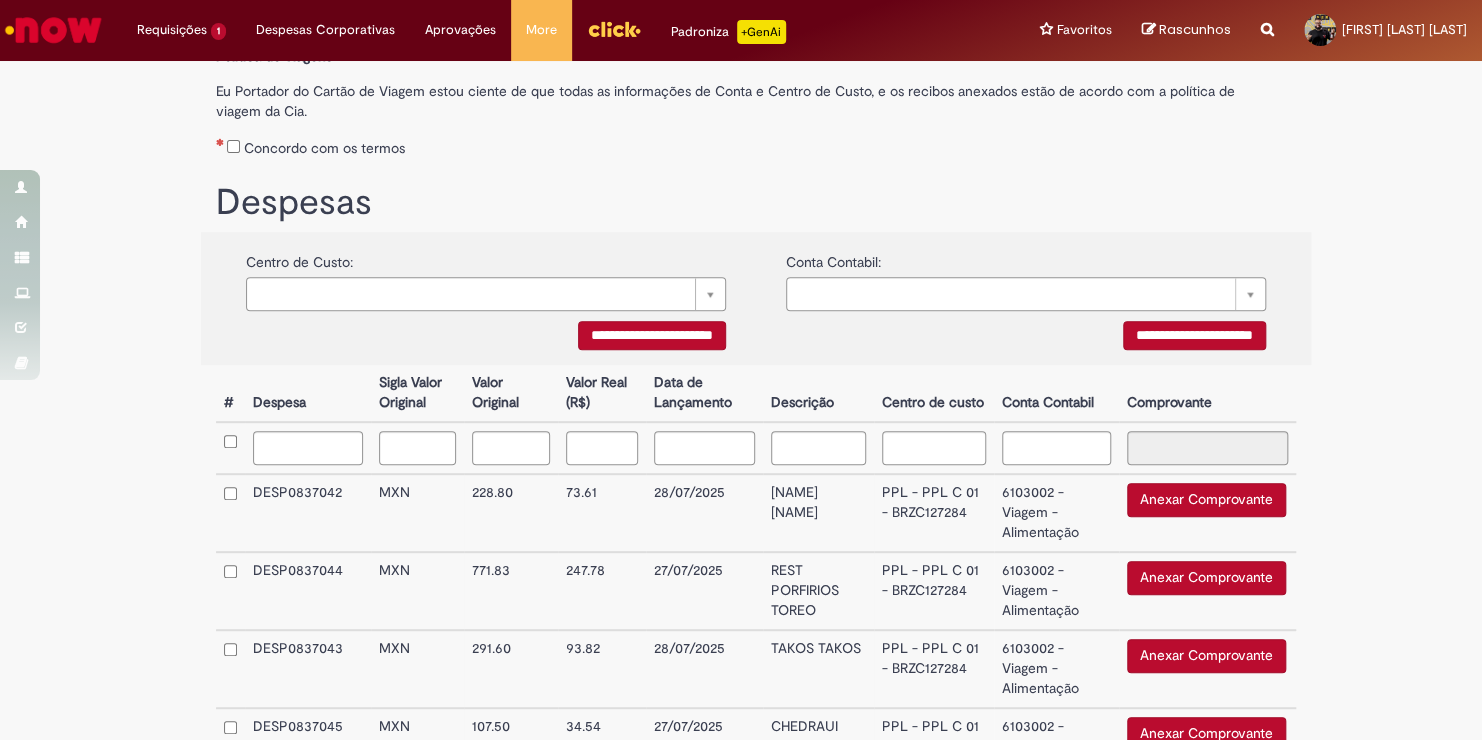 scroll, scrollTop: 260, scrollLeft: 0, axis: vertical 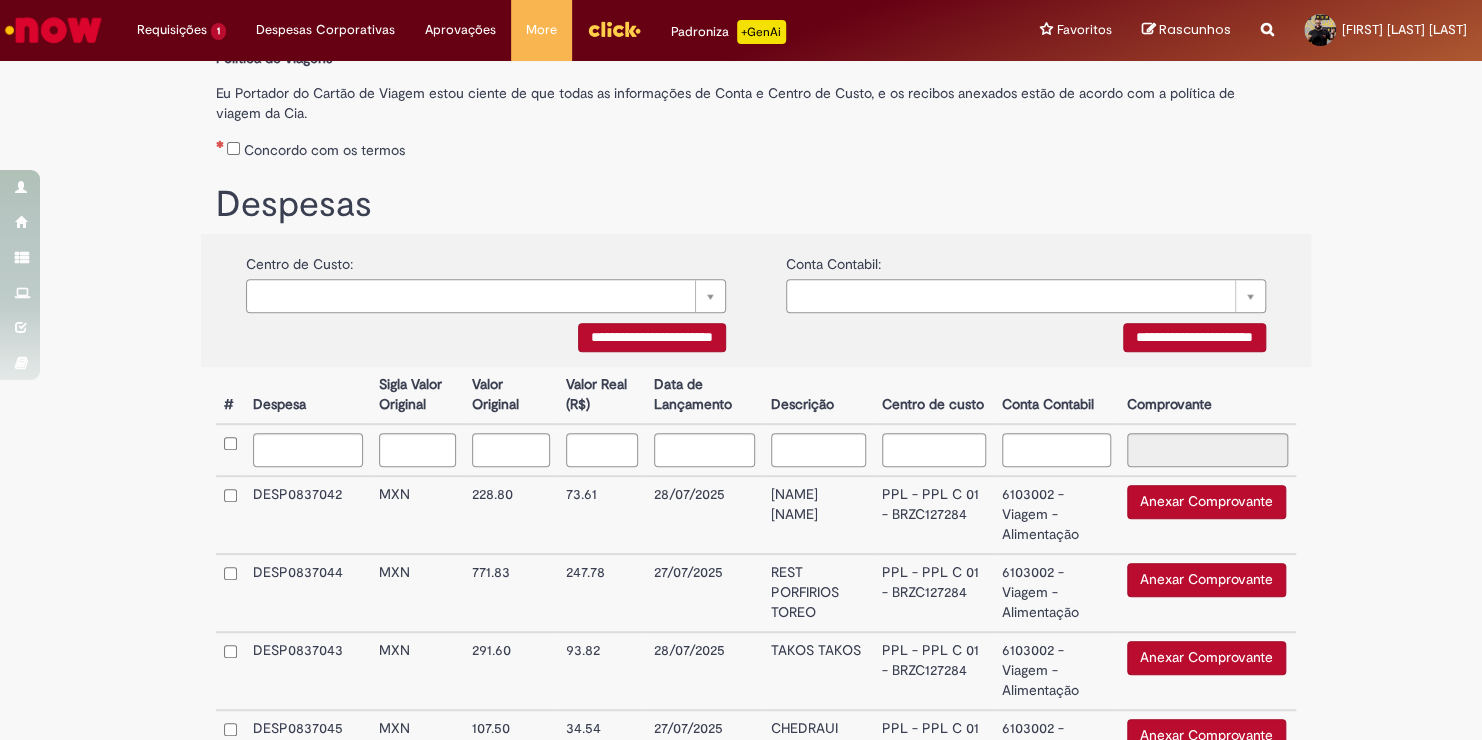 click on "Centro de Custo:            Pesquisar usando lista" at bounding box center (486, 278) 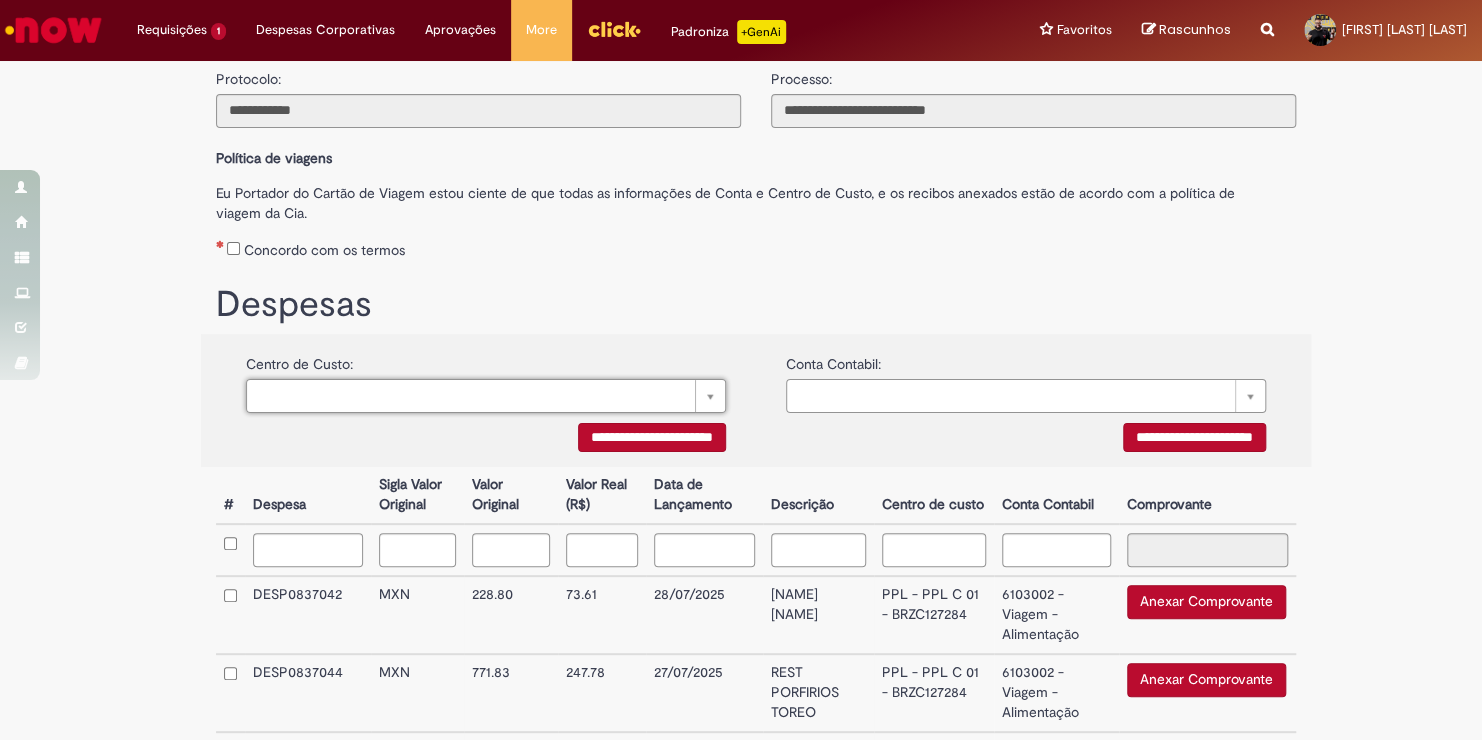 scroll, scrollTop: 0, scrollLeft: 0, axis: both 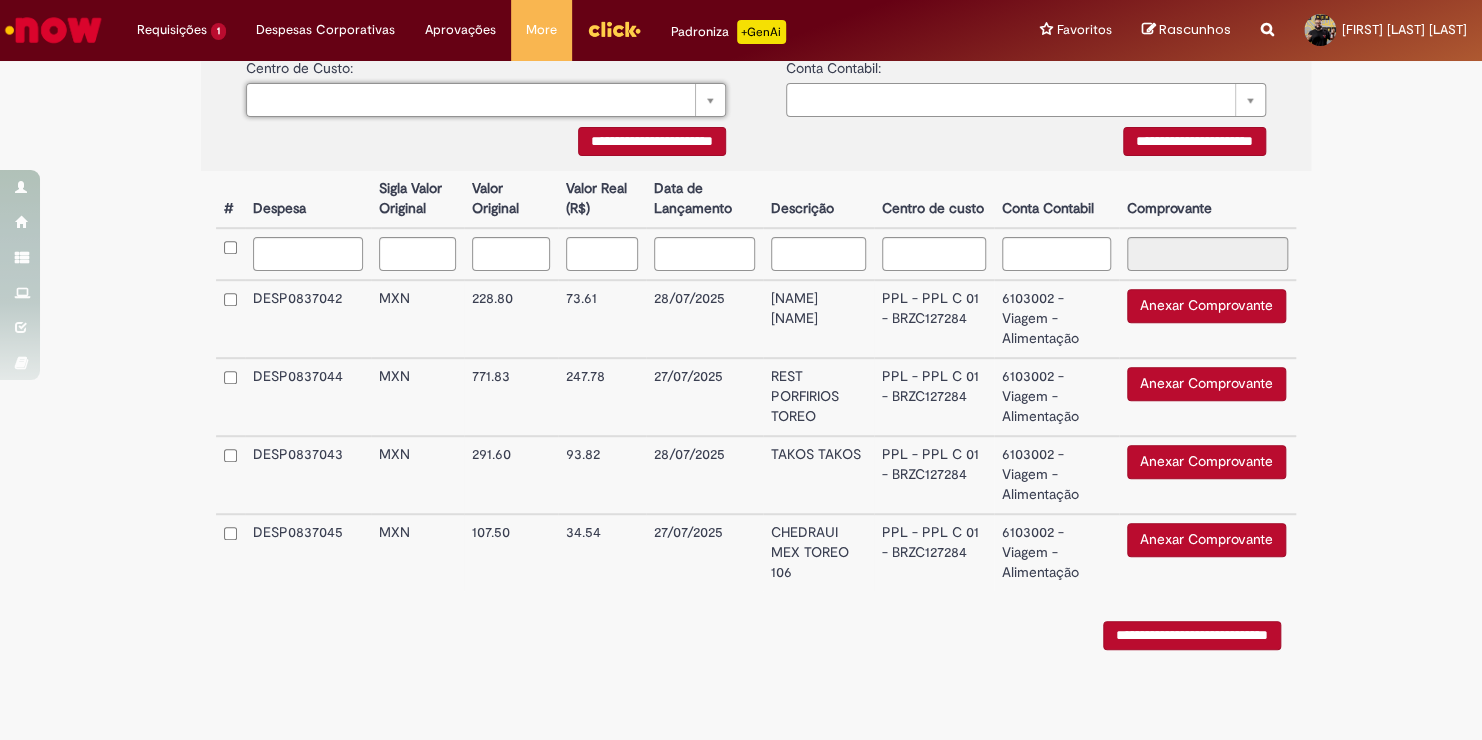 click on "**********" at bounding box center (756, 425) 